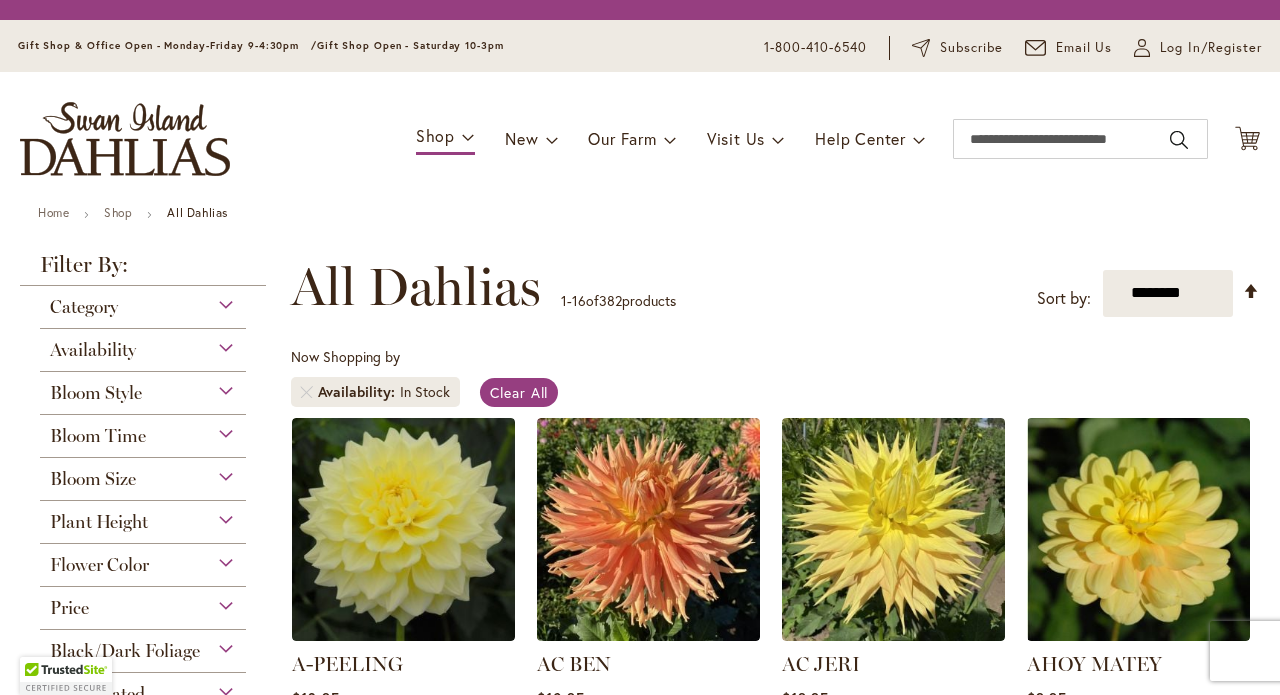 scroll, scrollTop: 0, scrollLeft: 0, axis: both 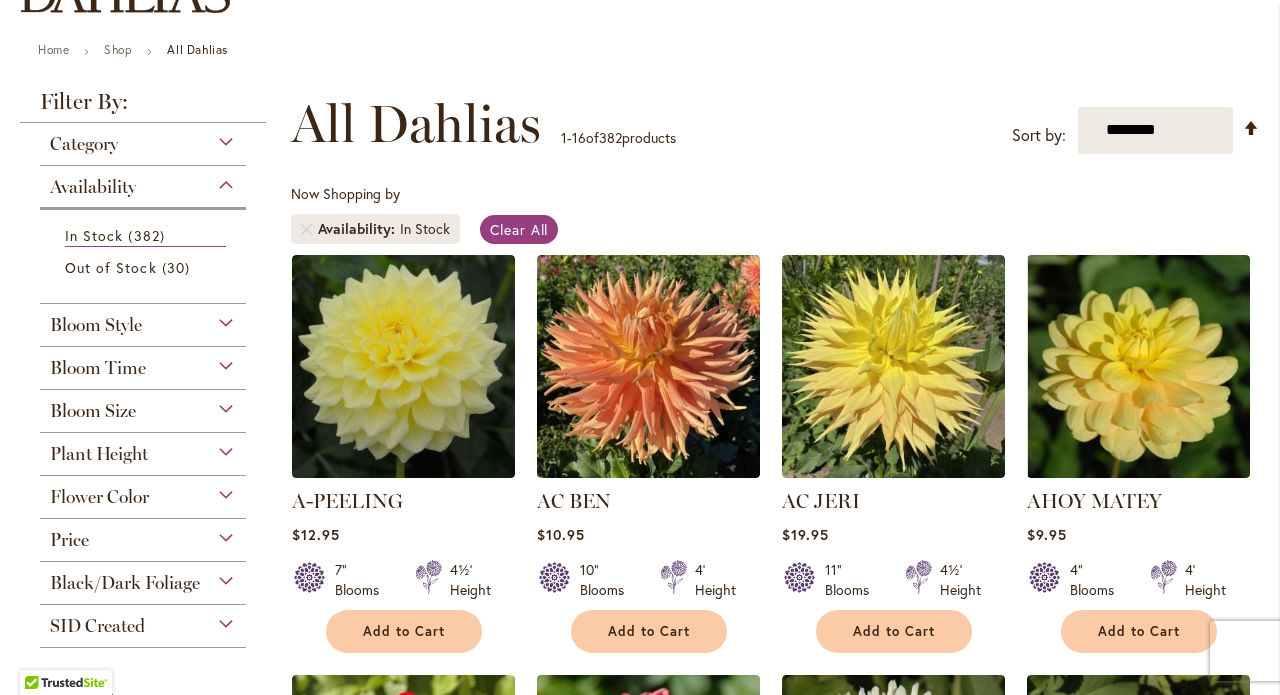 click on "Flower Color" at bounding box center (143, 492) 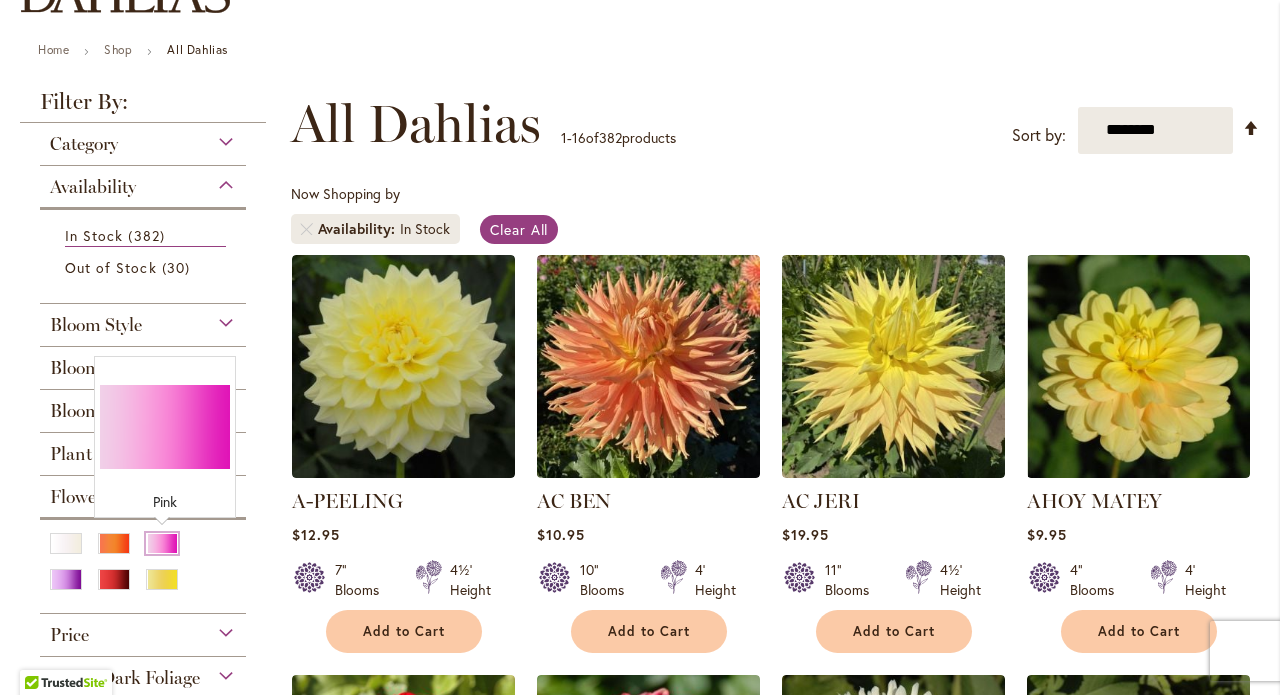click at bounding box center [162, 543] 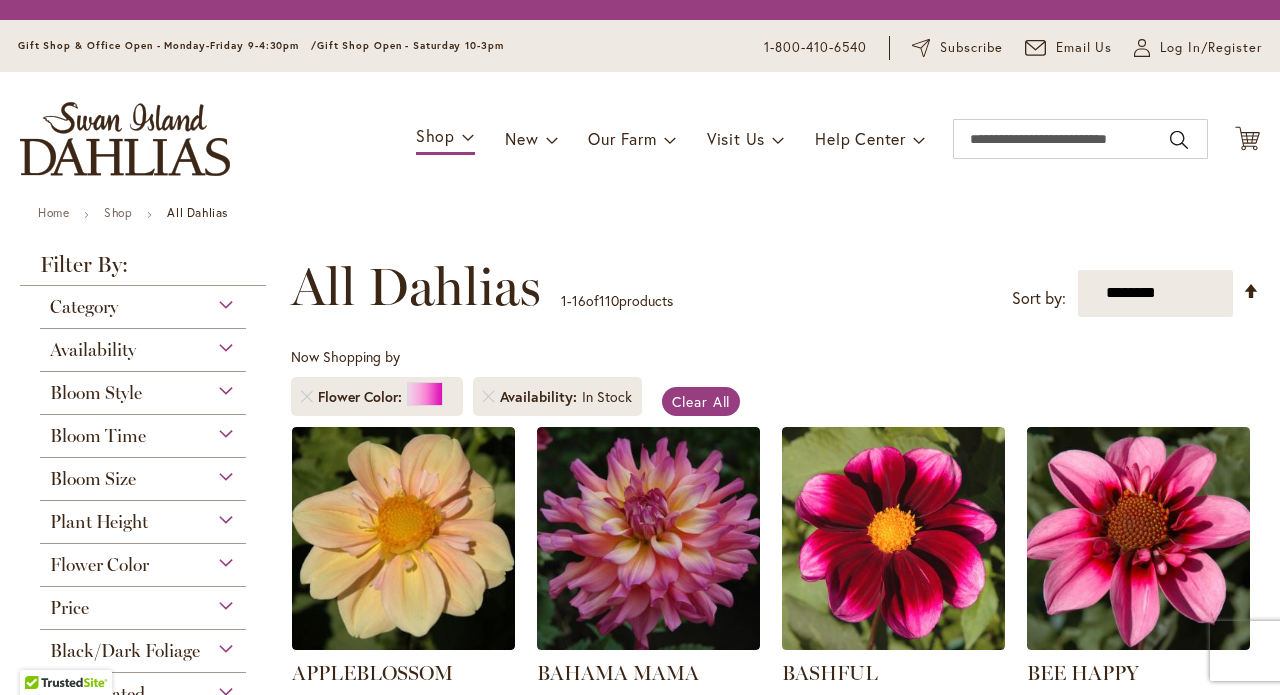 scroll, scrollTop: 0, scrollLeft: 0, axis: both 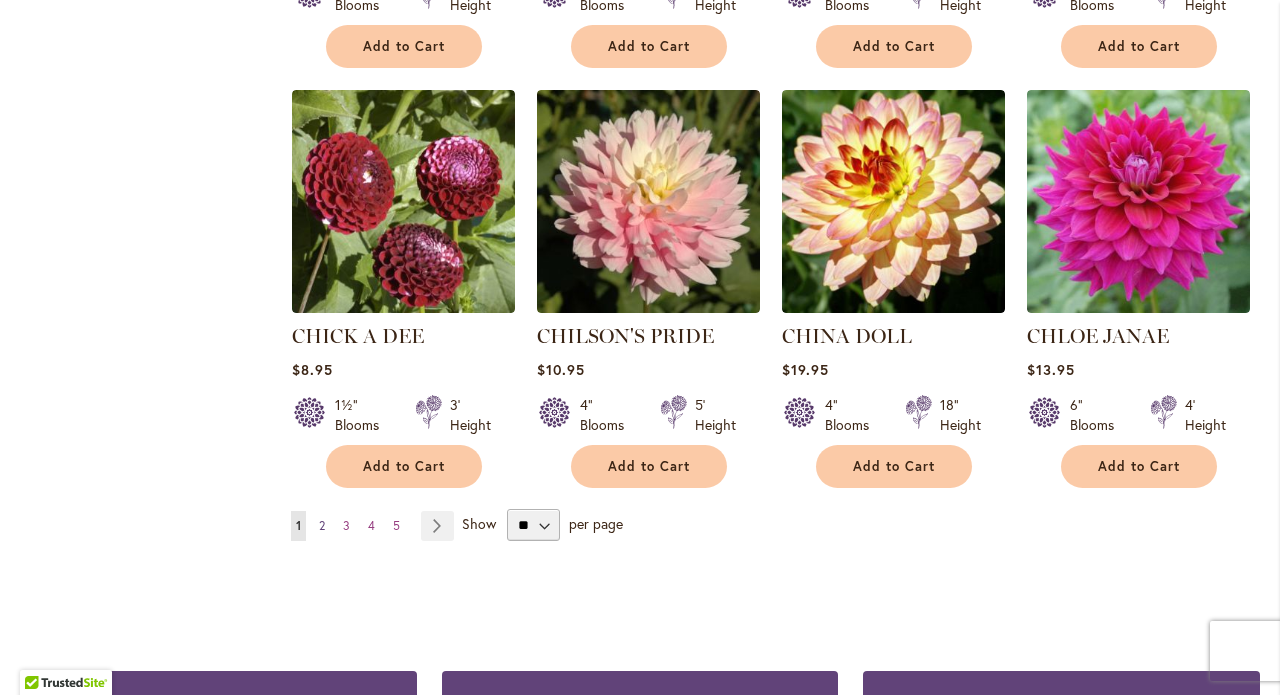 click on "Page
2" at bounding box center (322, 526) 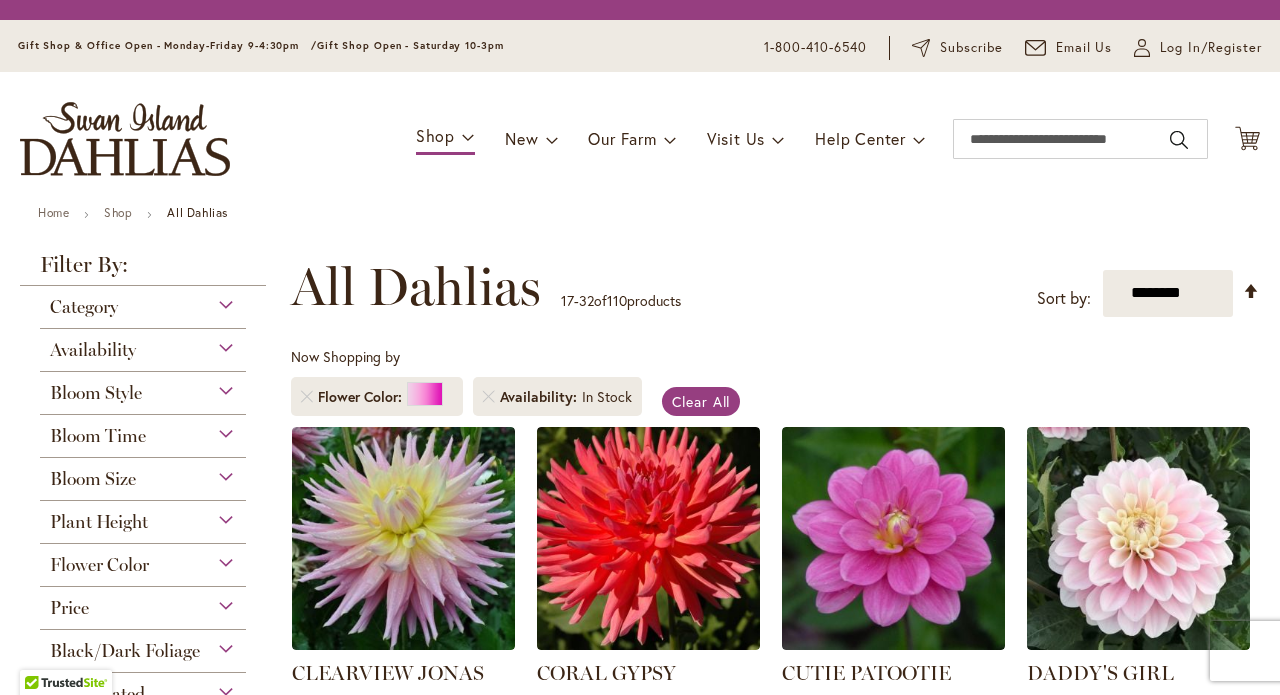 scroll, scrollTop: 0, scrollLeft: 0, axis: both 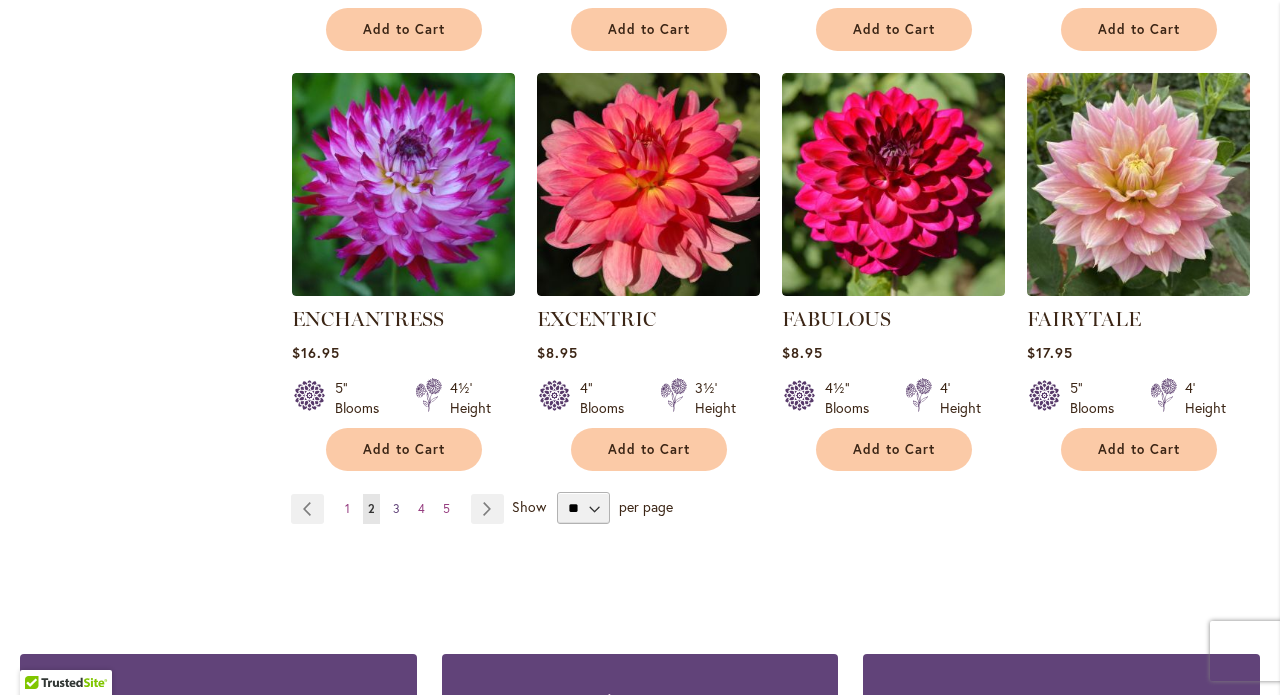 click on "3" at bounding box center [396, 508] 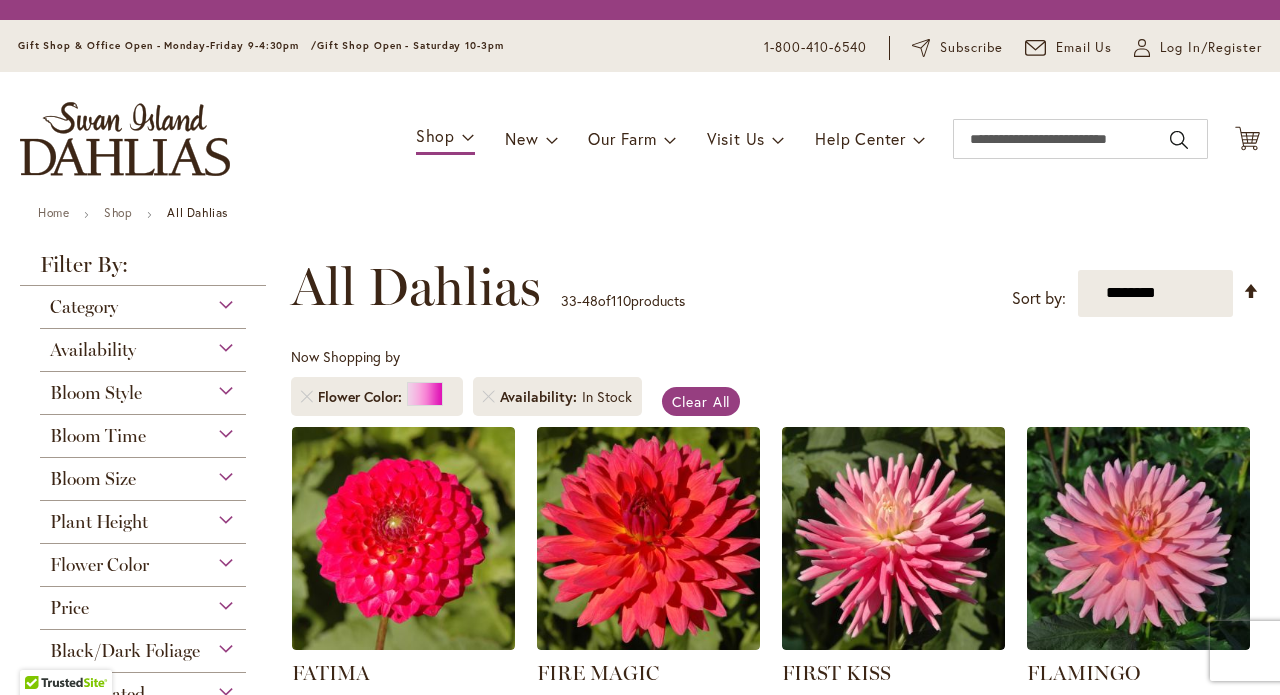 scroll, scrollTop: 0, scrollLeft: 0, axis: both 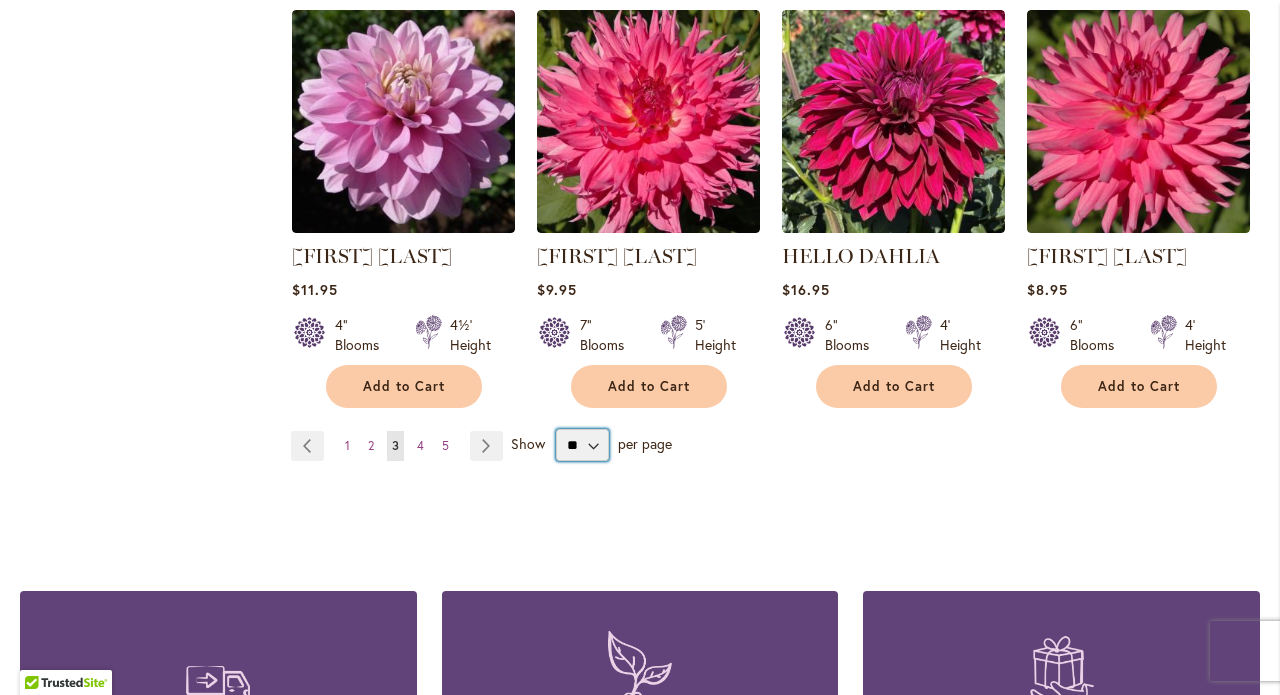 select on "**" 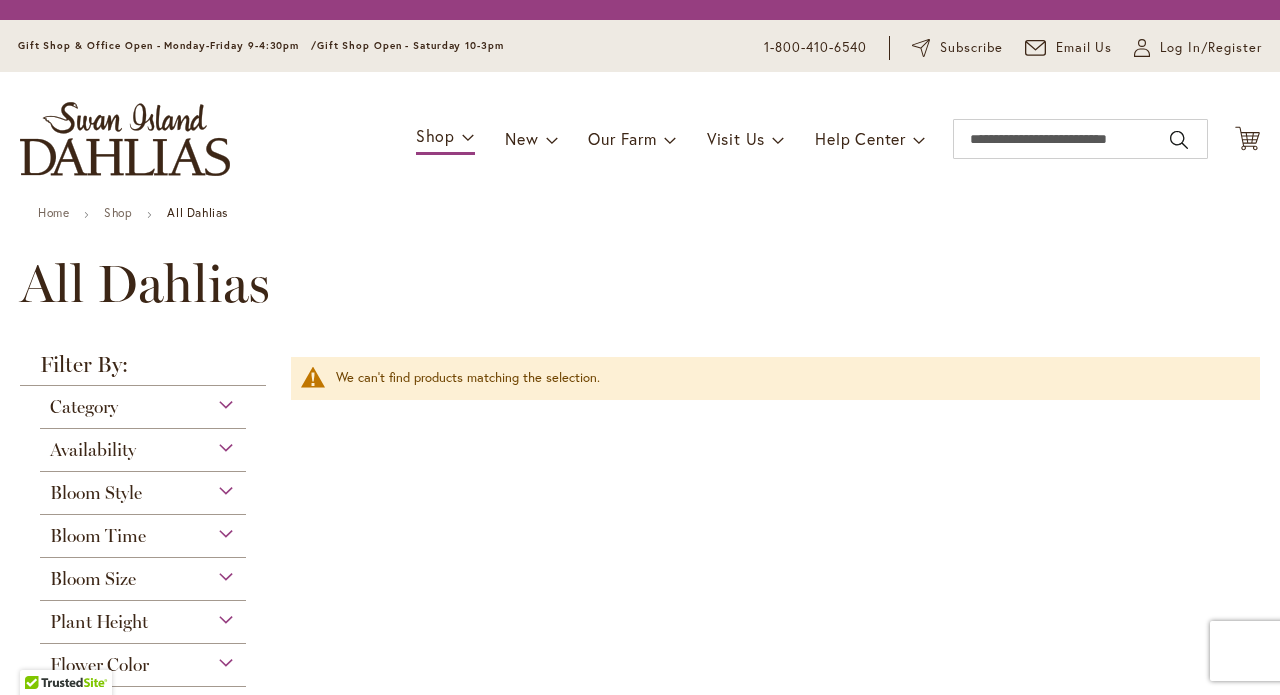 scroll, scrollTop: 0, scrollLeft: 0, axis: both 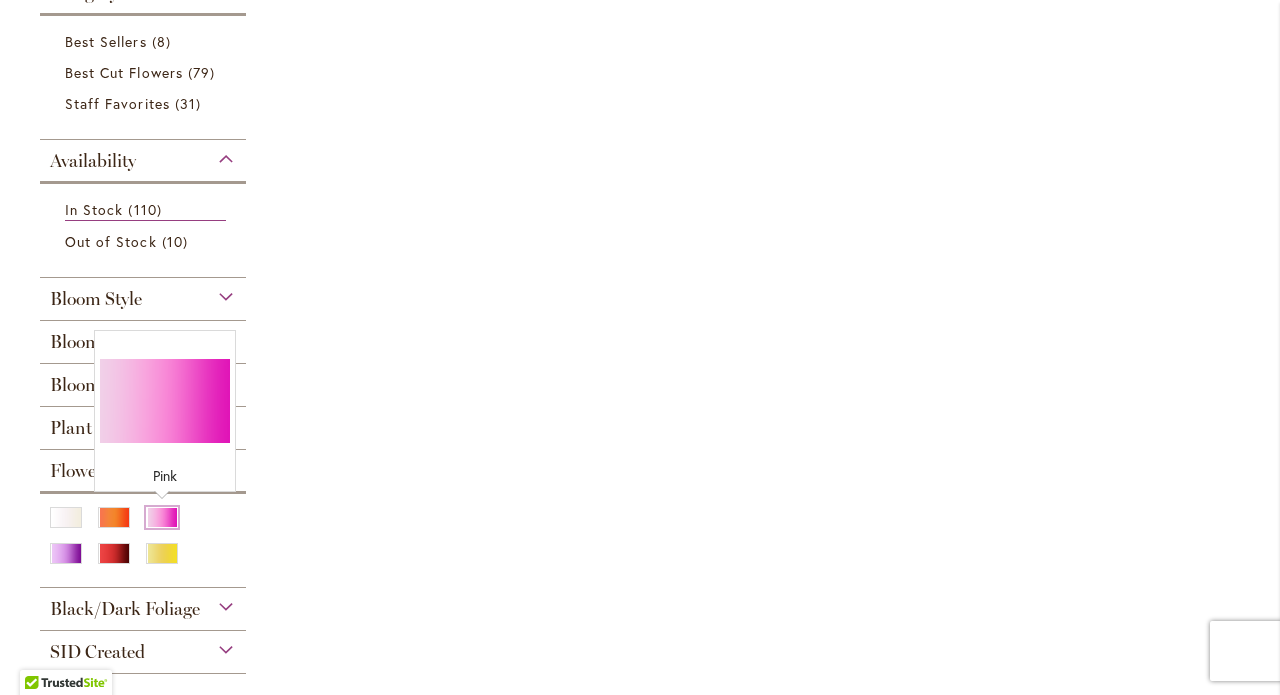 click at bounding box center [162, 517] 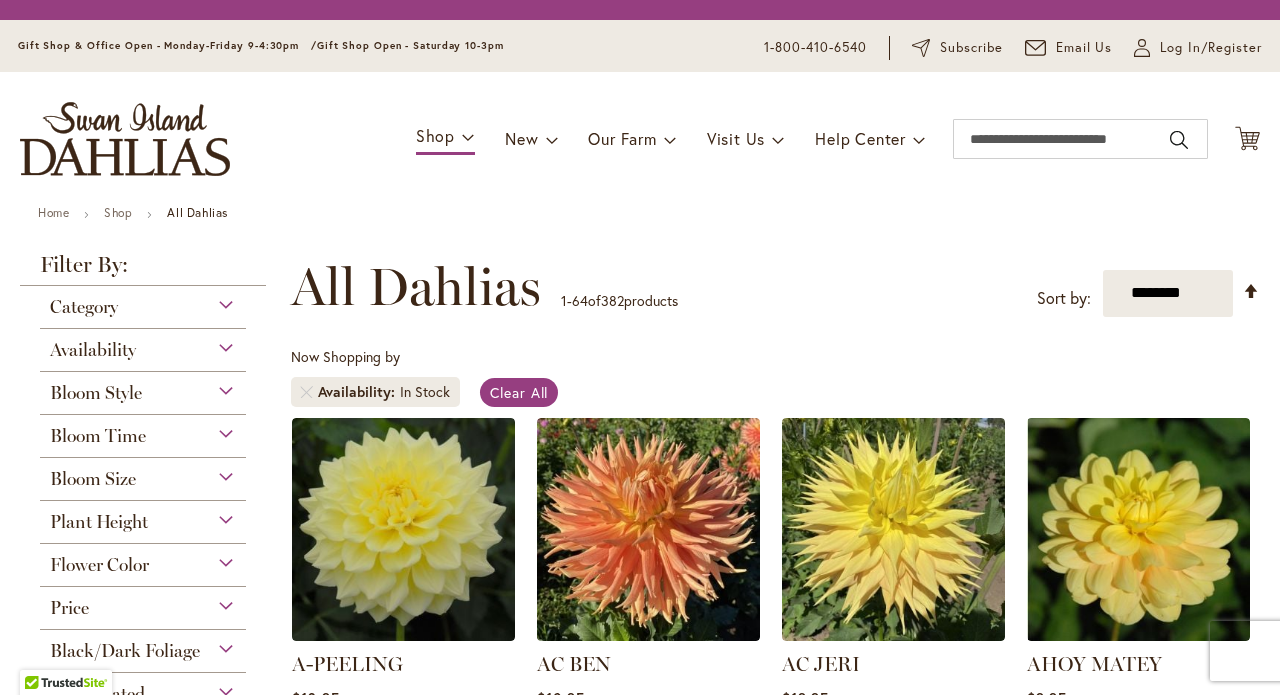 scroll, scrollTop: 0, scrollLeft: 0, axis: both 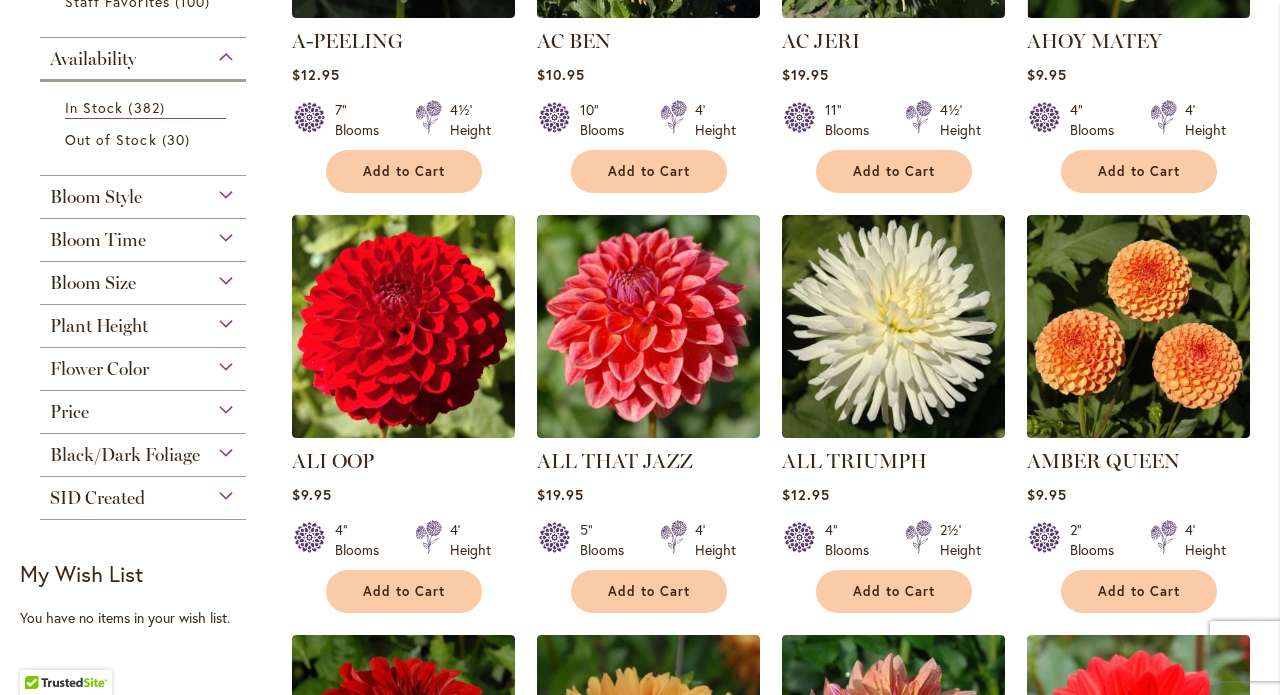 click on "Flower Color" at bounding box center [143, 364] 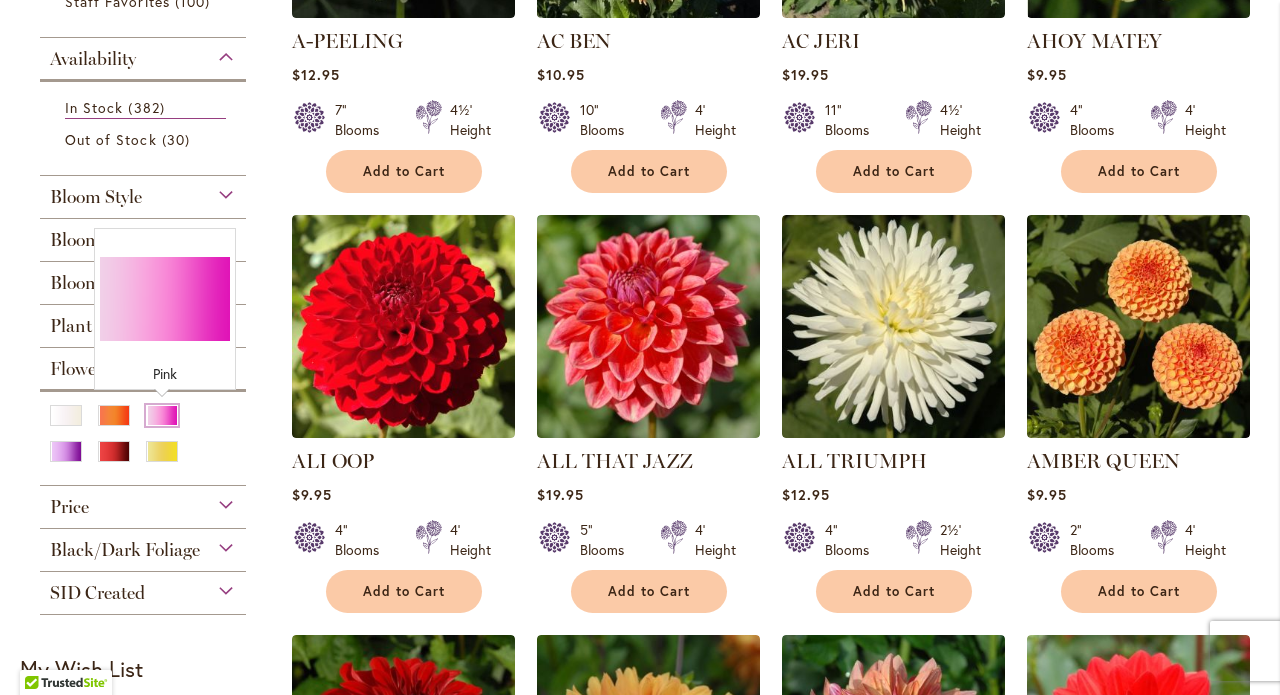 click at bounding box center [162, 415] 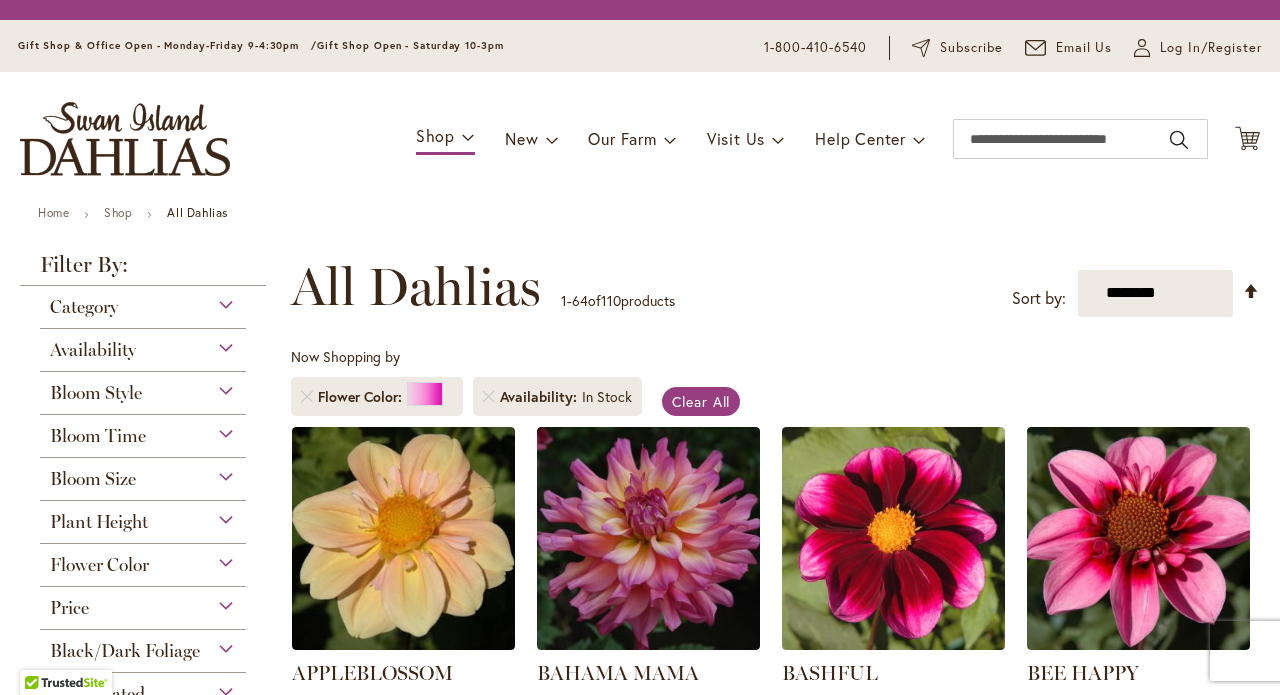 scroll, scrollTop: 0, scrollLeft: 0, axis: both 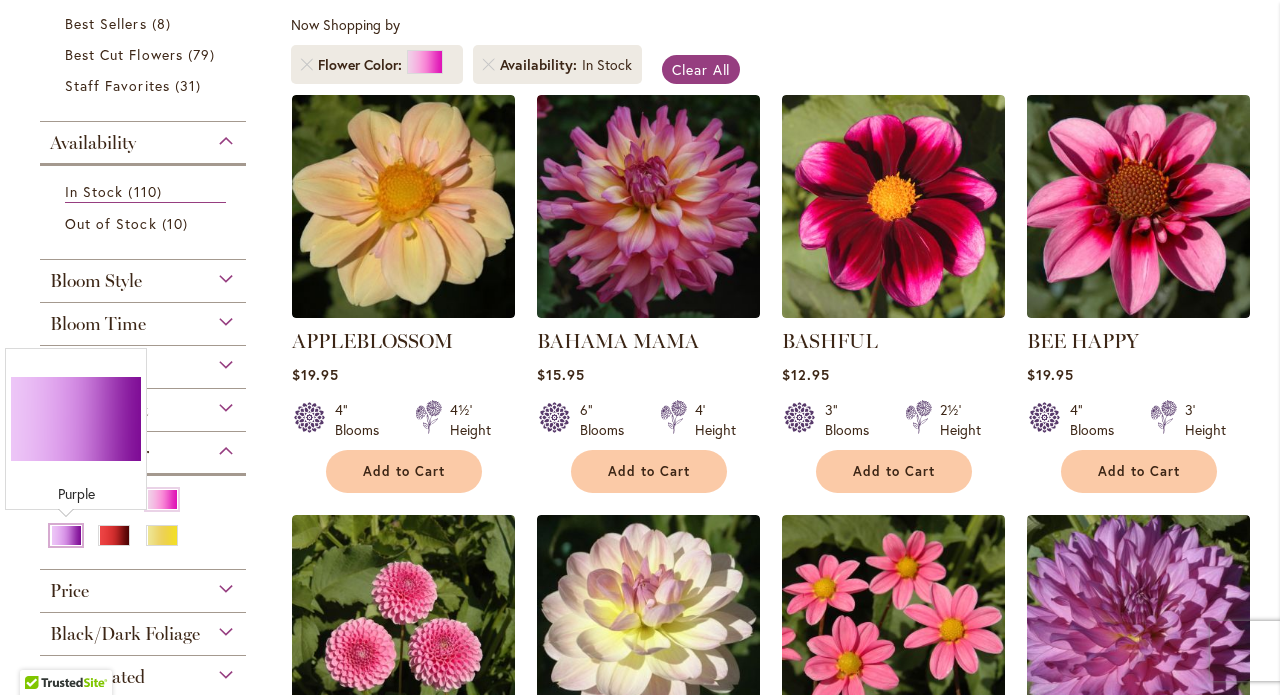 click at bounding box center [66, 535] 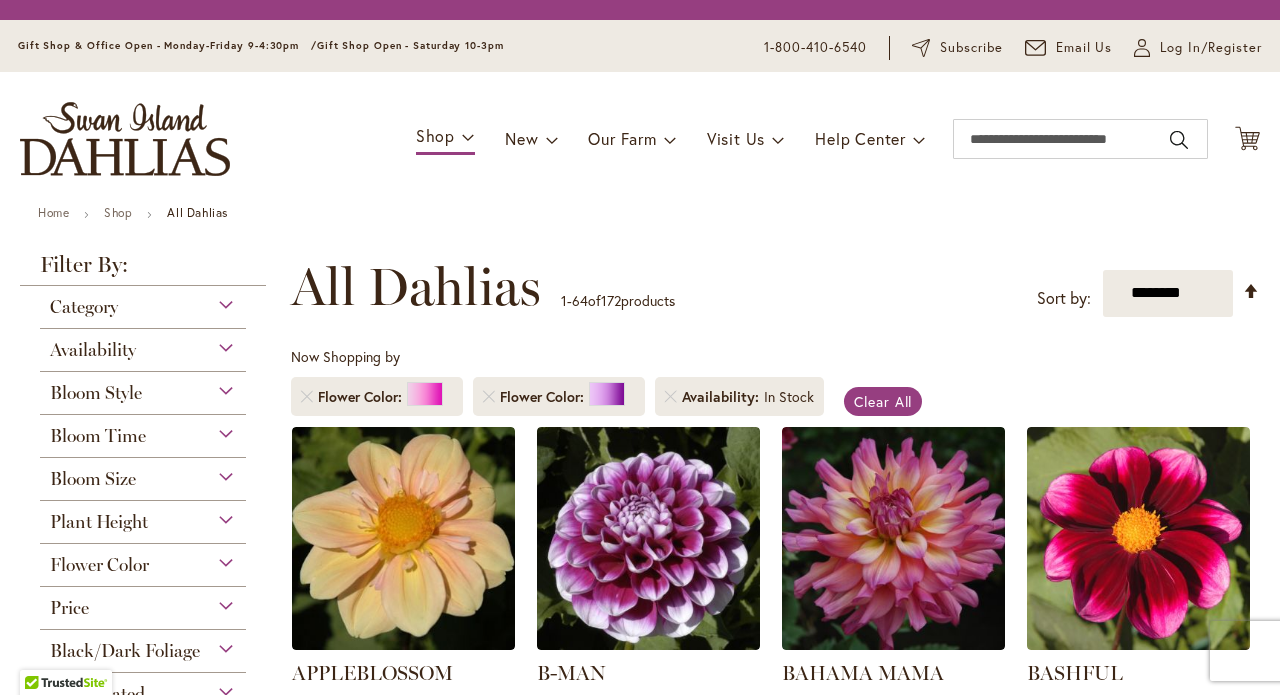 scroll, scrollTop: 0, scrollLeft: 0, axis: both 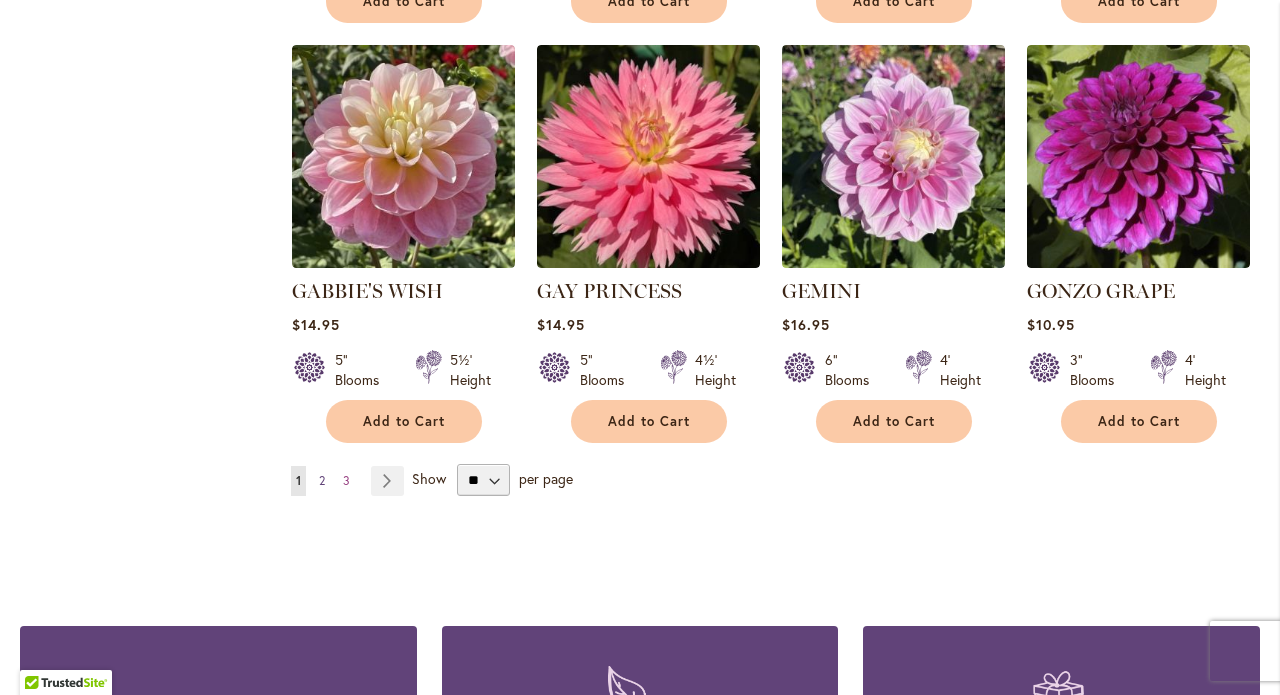 click on "2" at bounding box center [322, 480] 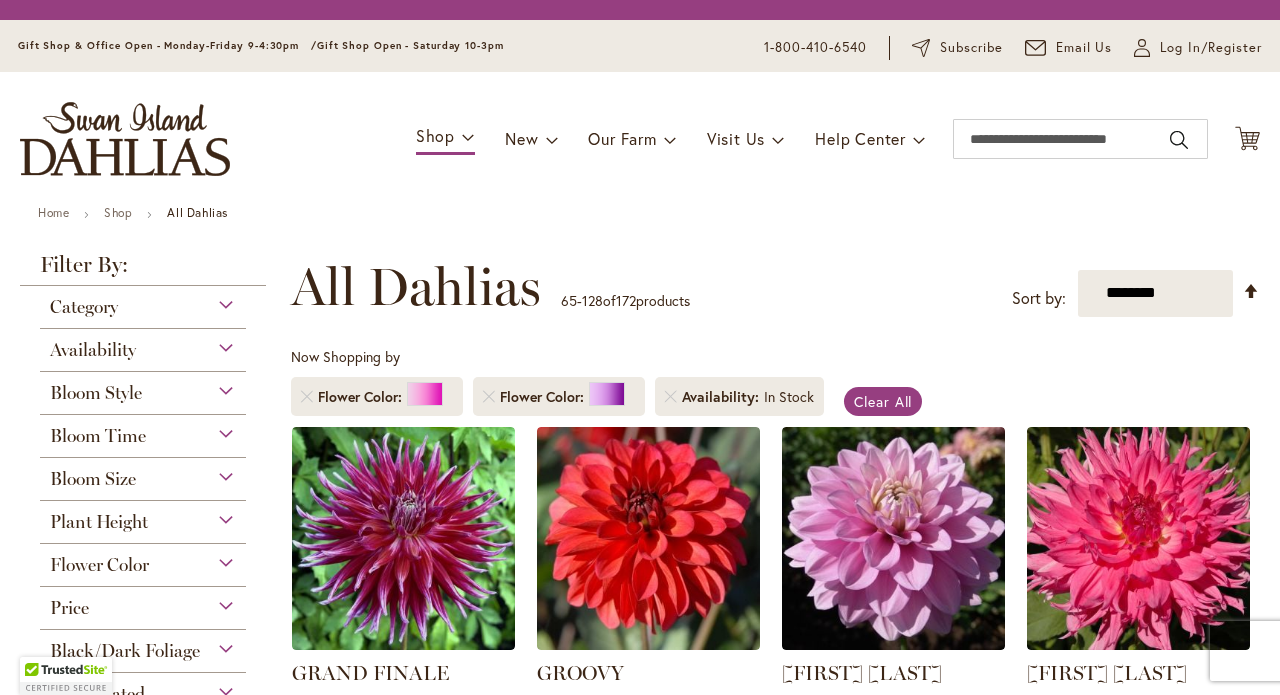 scroll, scrollTop: 0, scrollLeft: 0, axis: both 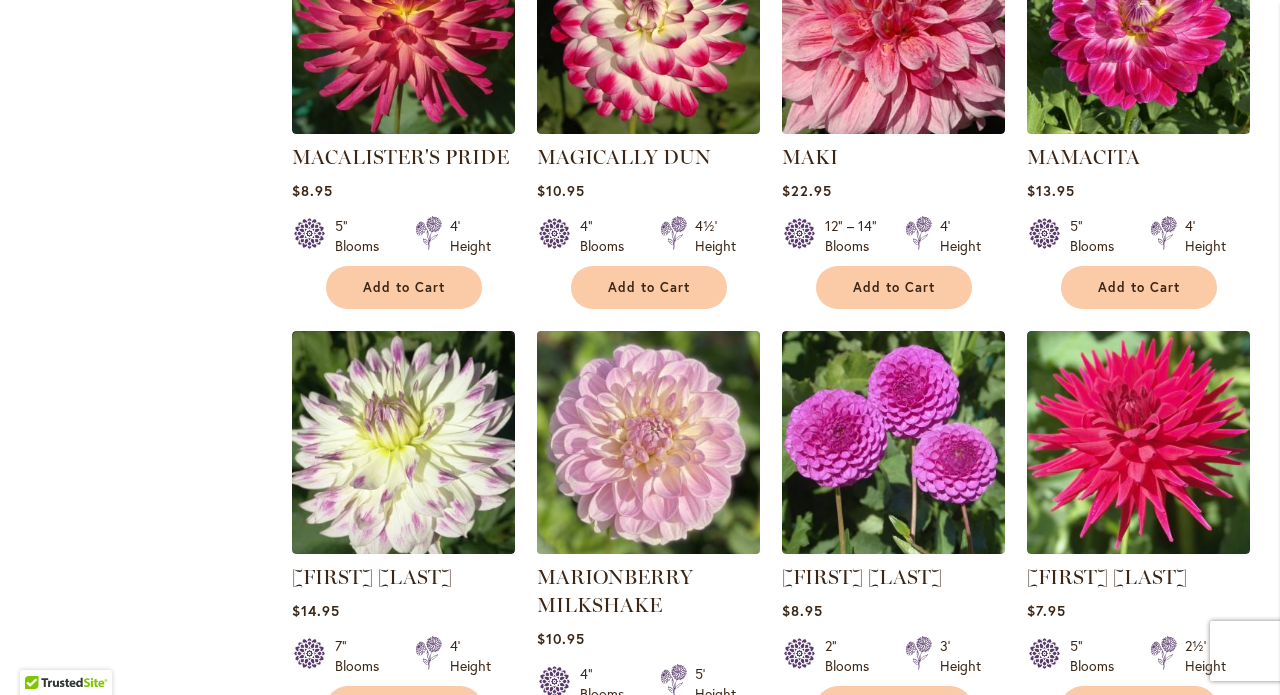 click at bounding box center (648, 442) 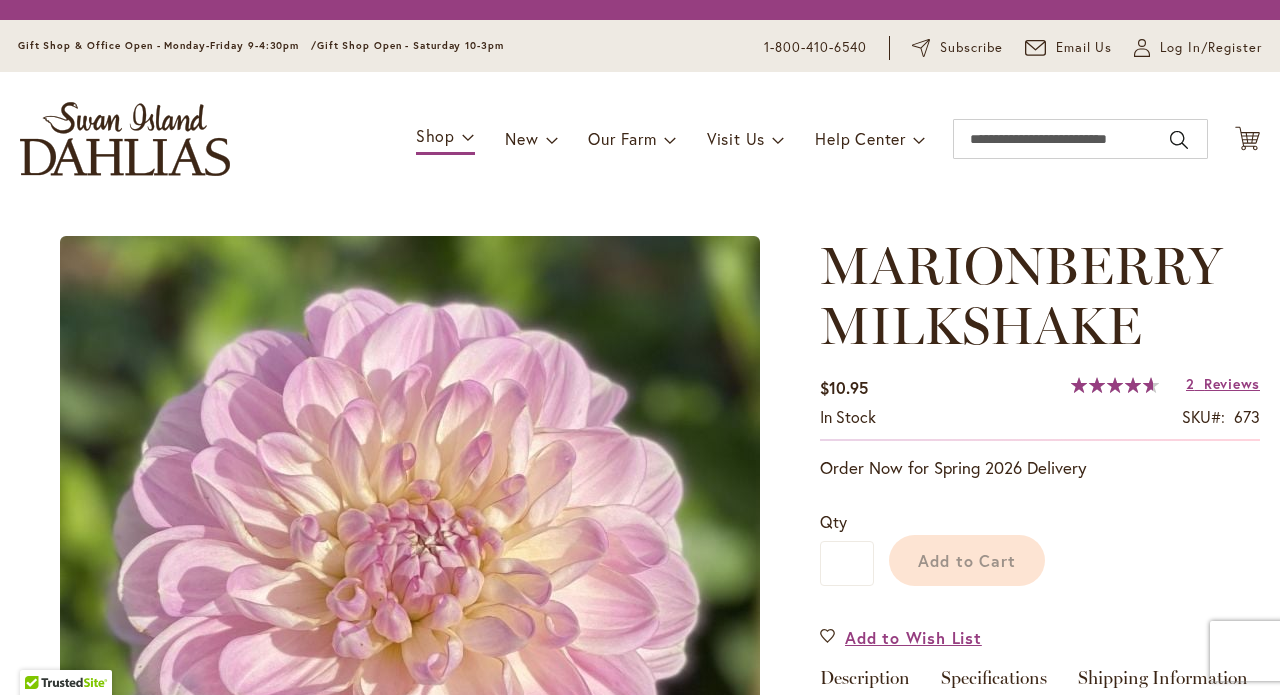 scroll, scrollTop: 0, scrollLeft: 0, axis: both 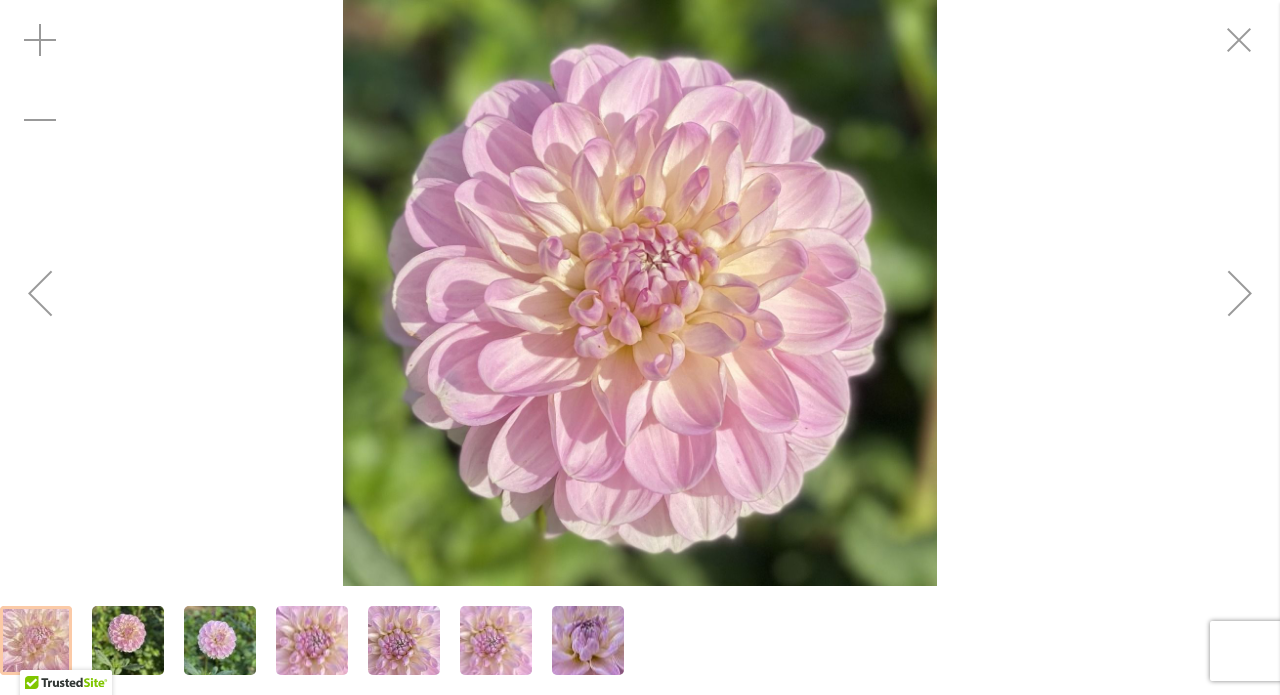 click at bounding box center [312, 640] 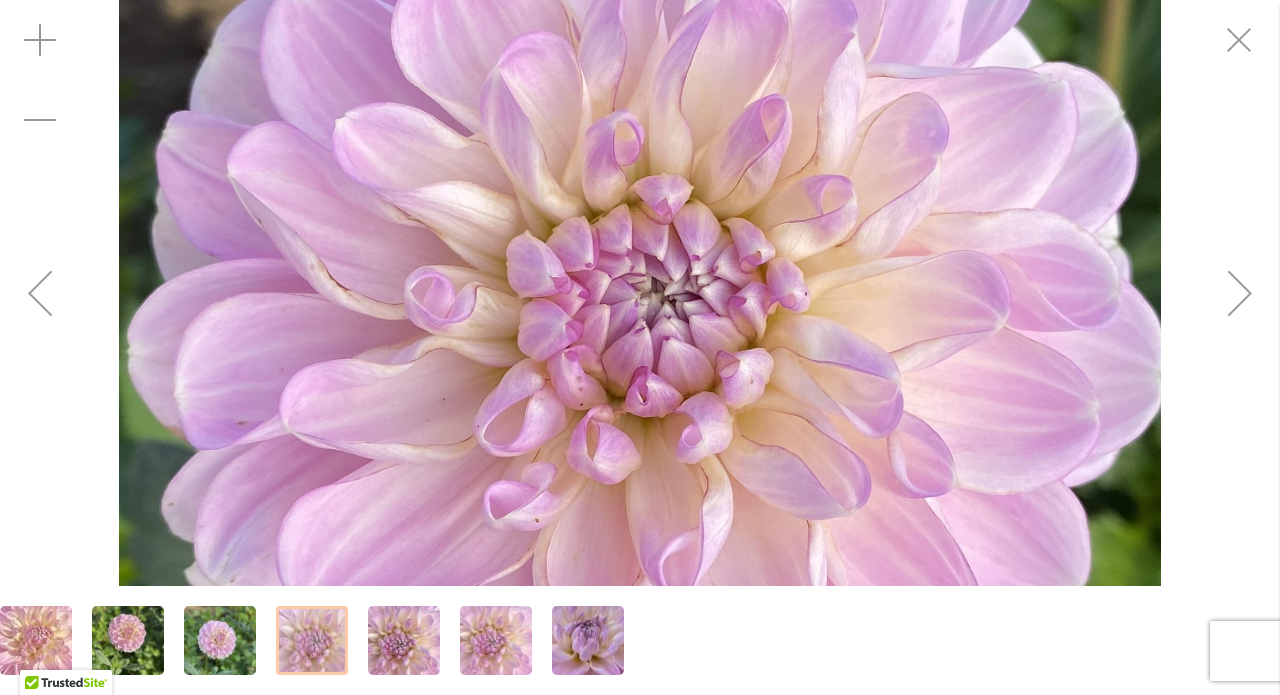 click at bounding box center (496, 640) 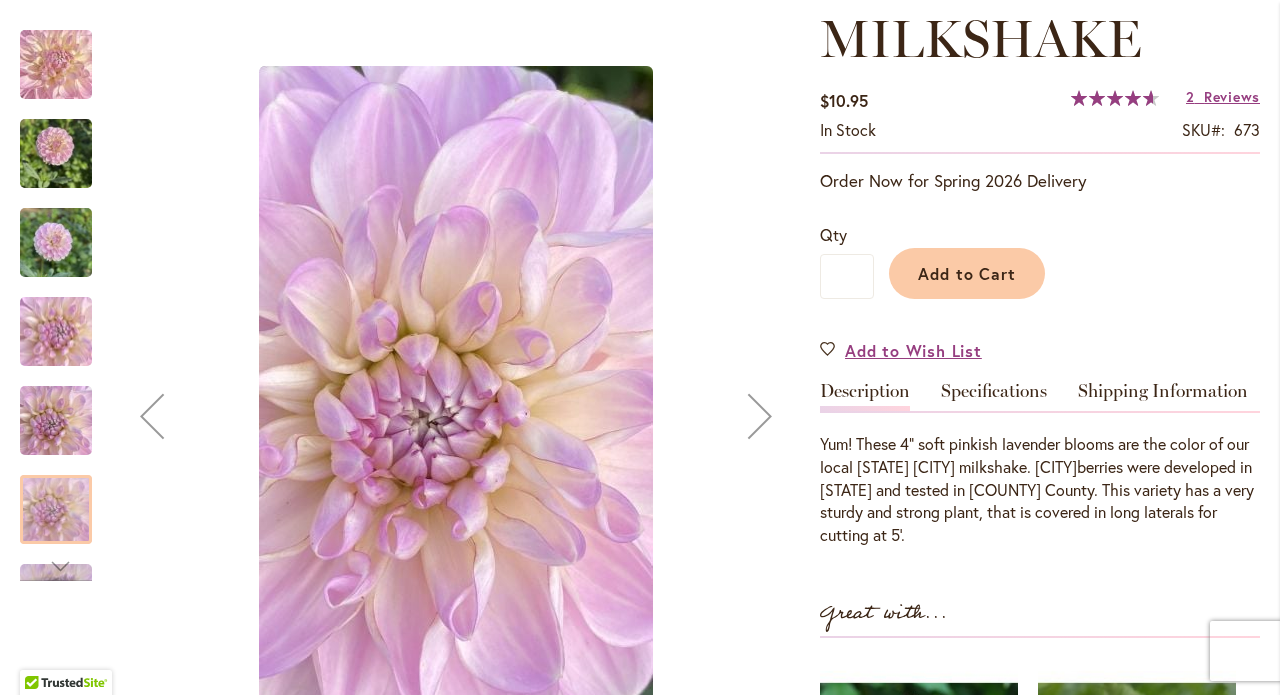scroll, scrollTop: 354, scrollLeft: 0, axis: vertical 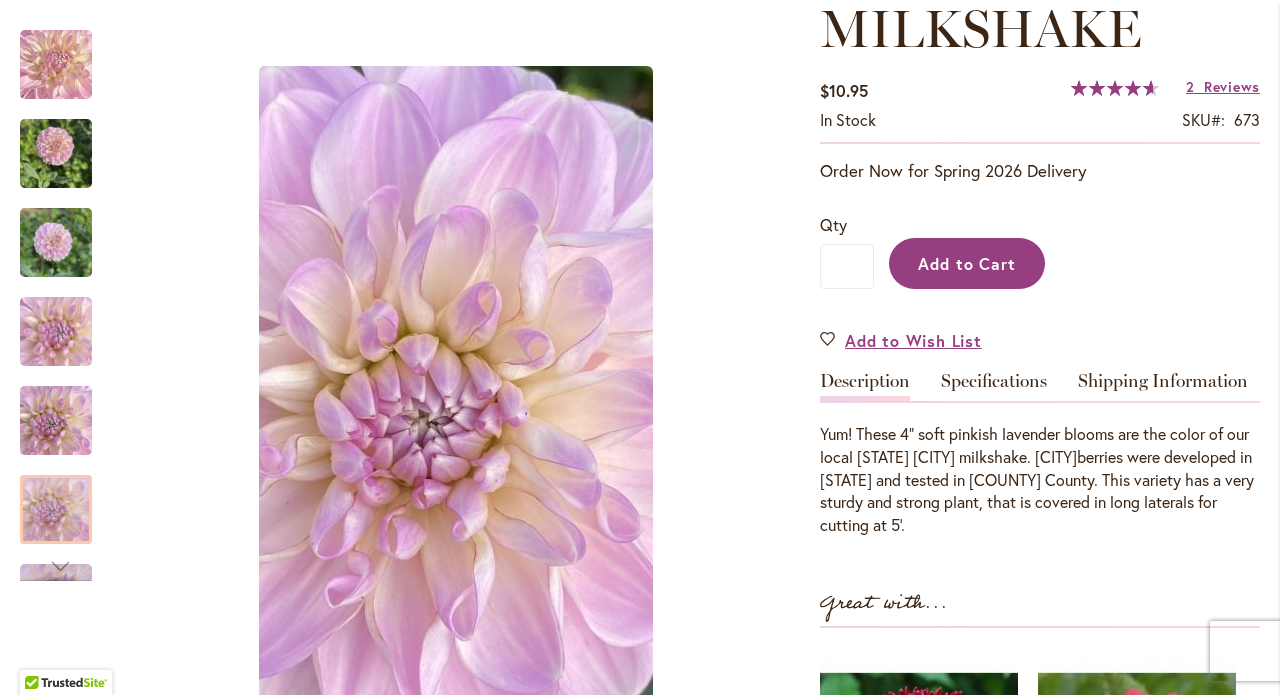 click on "Add to Cart" at bounding box center [967, 263] 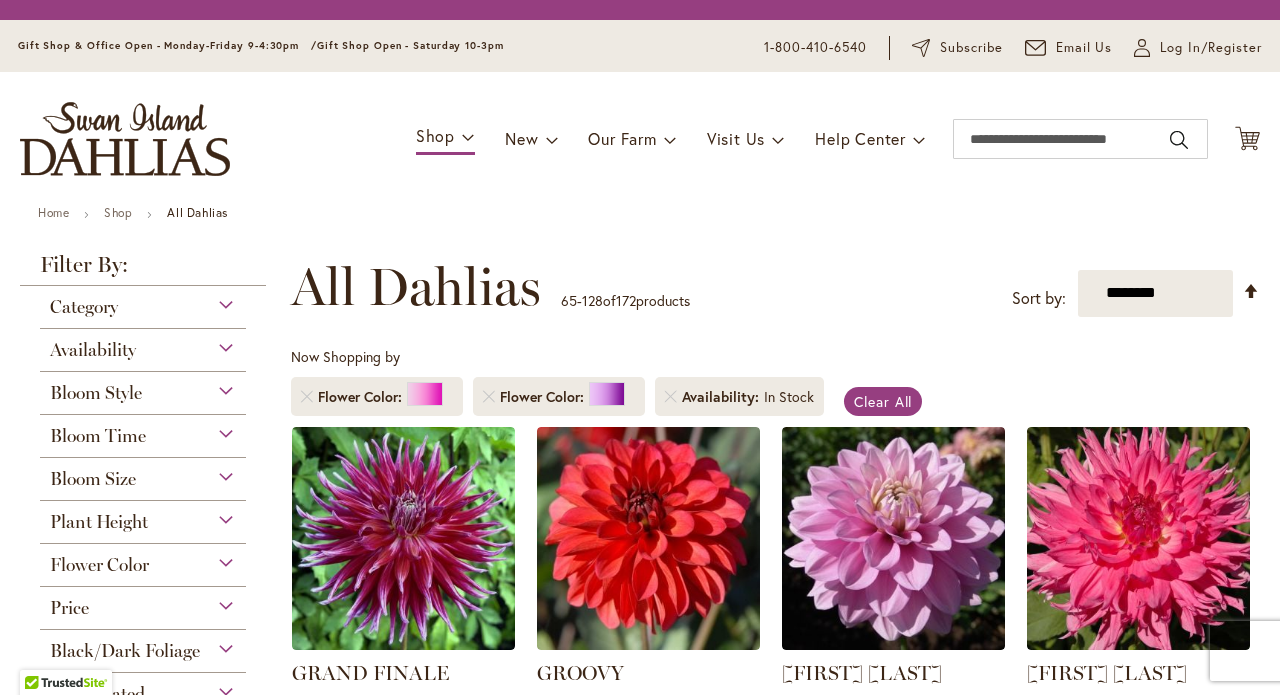 scroll, scrollTop: 0, scrollLeft: 0, axis: both 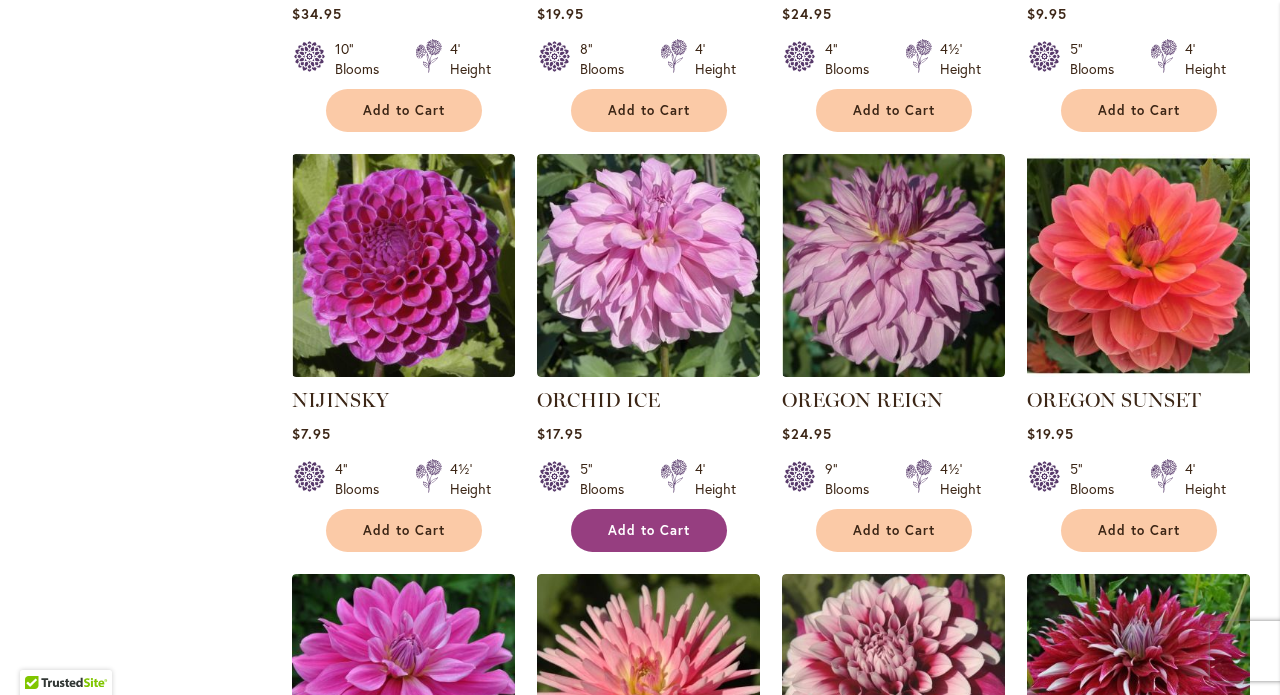 click on "Add to Cart" at bounding box center (649, 530) 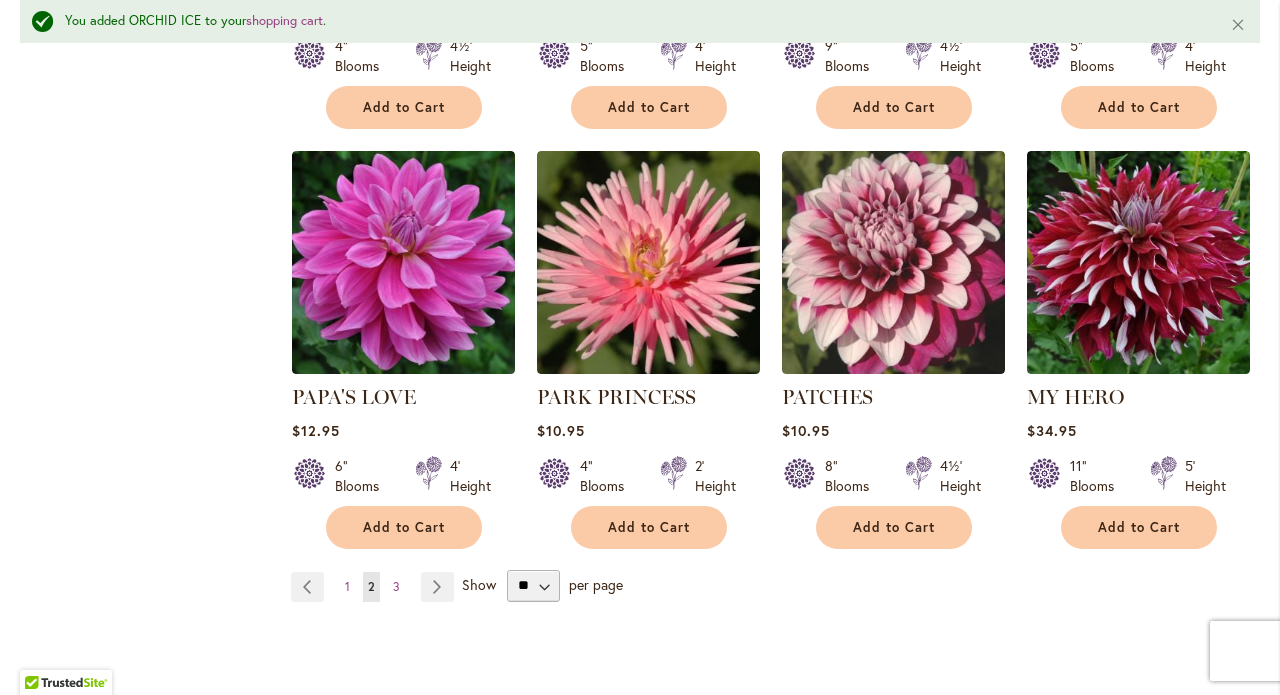 scroll, scrollTop: 6783, scrollLeft: 0, axis: vertical 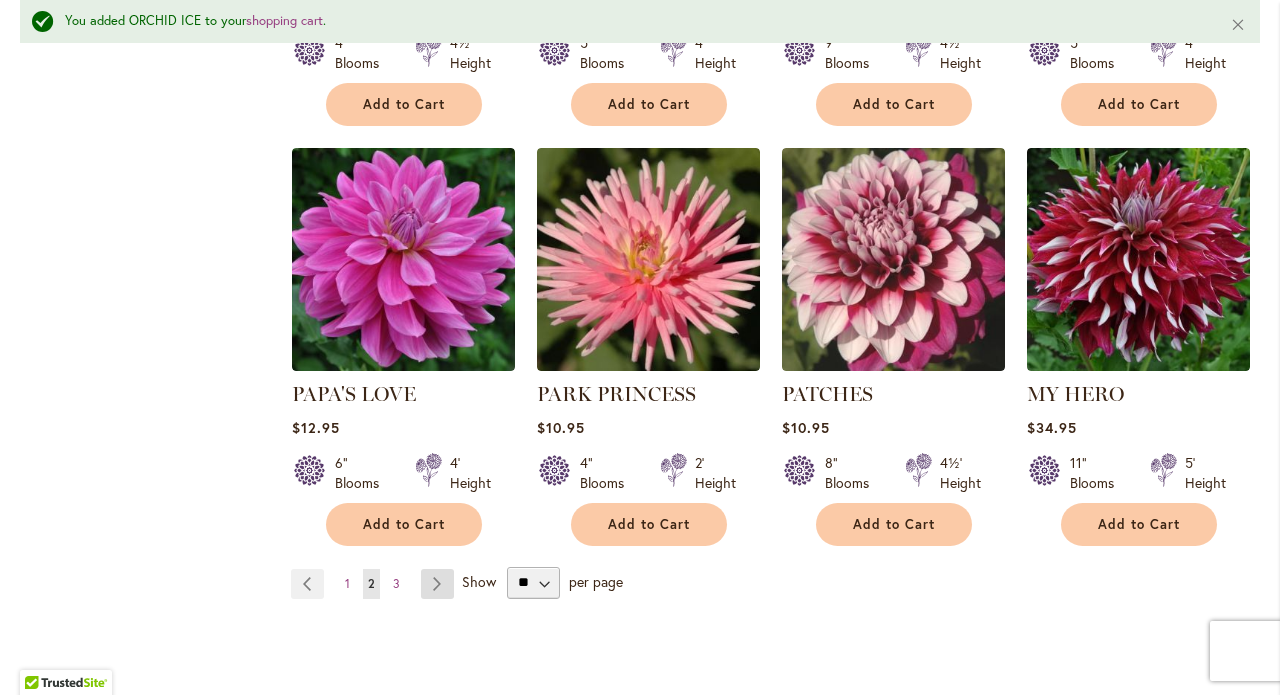 click on "Page
Next" at bounding box center [437, 584] 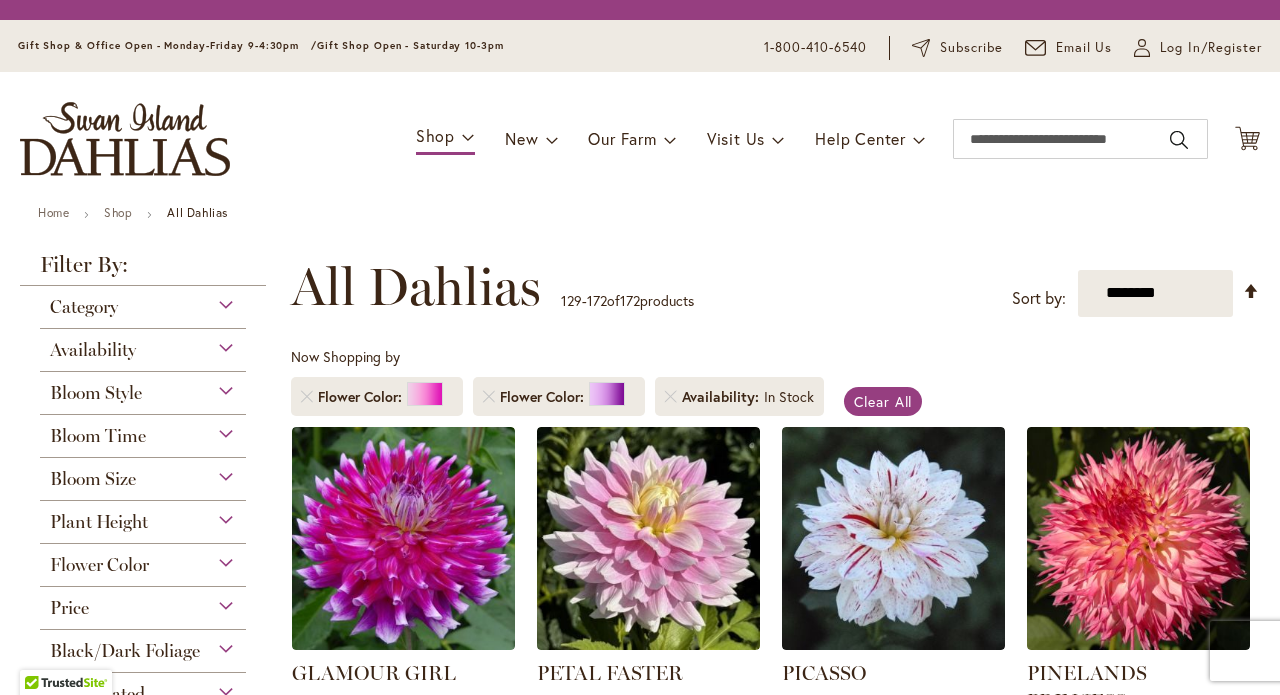 scroll, scrollTop: 0, scrollLeft: 0, axis: both 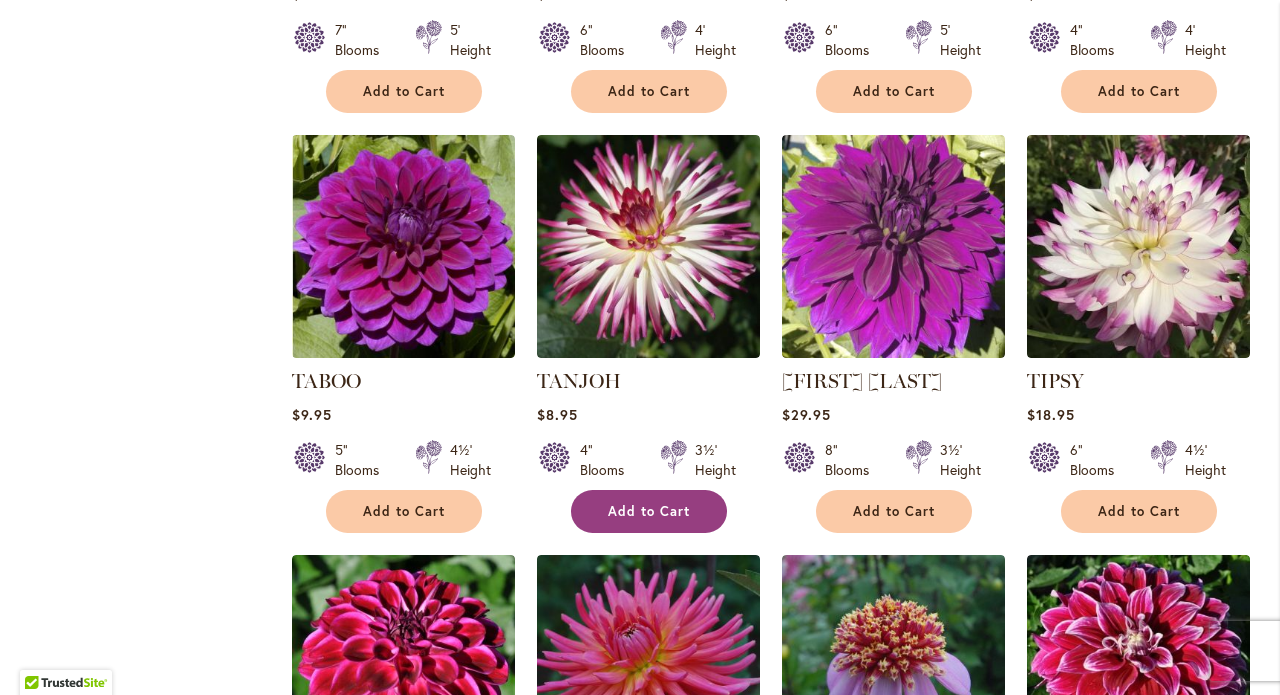 click on "Add to Cart" at bounding box center (649, 511) 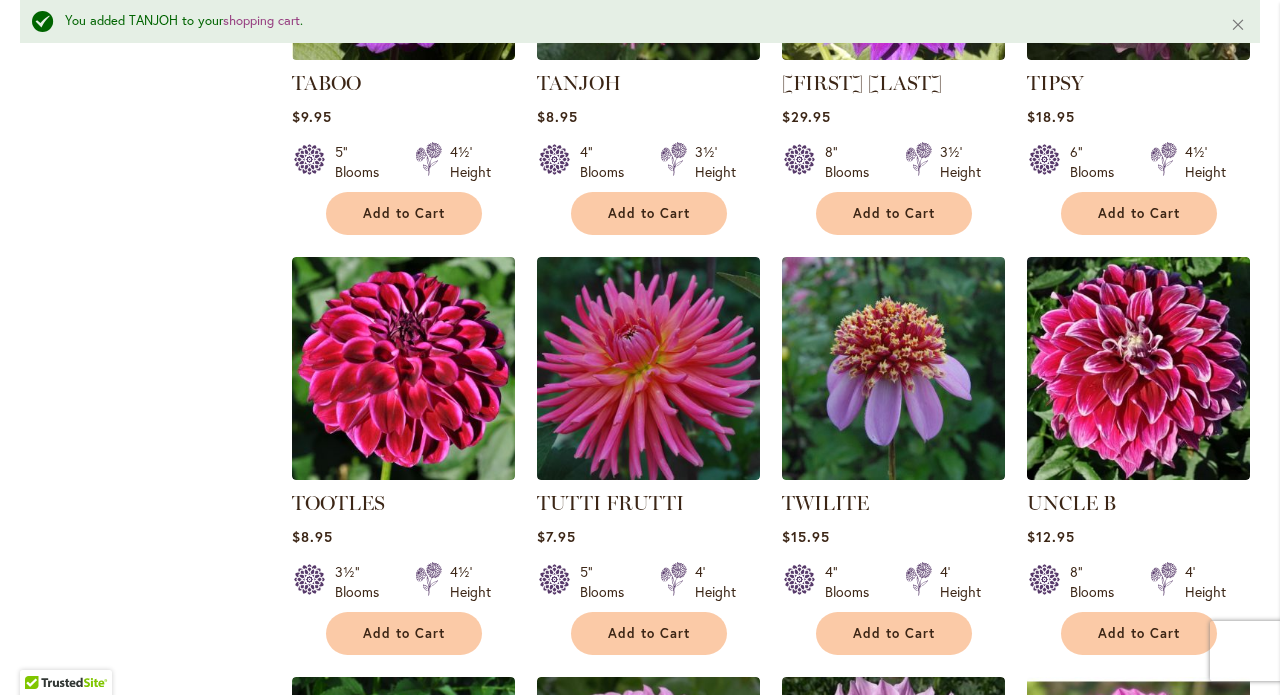 scroll, scrollTop: 3660, scrollLeft: 0, axis: vertical 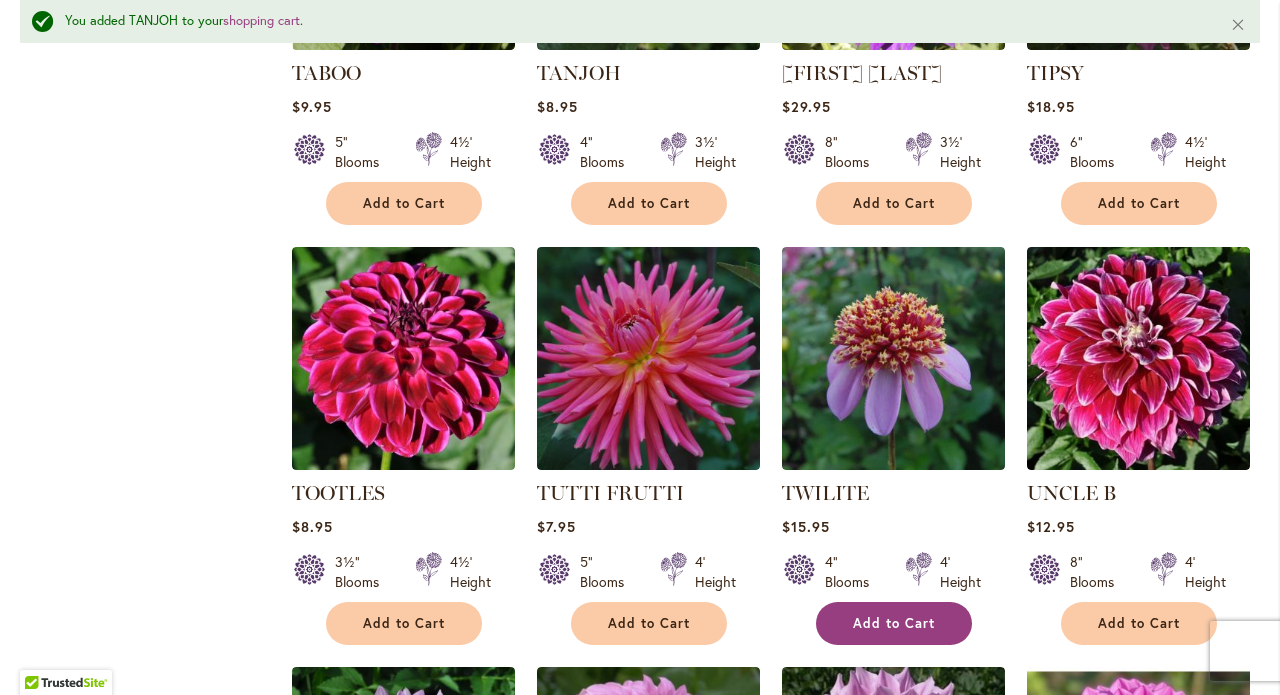 click on "Add to Cart" at bounding box center (894, 623) 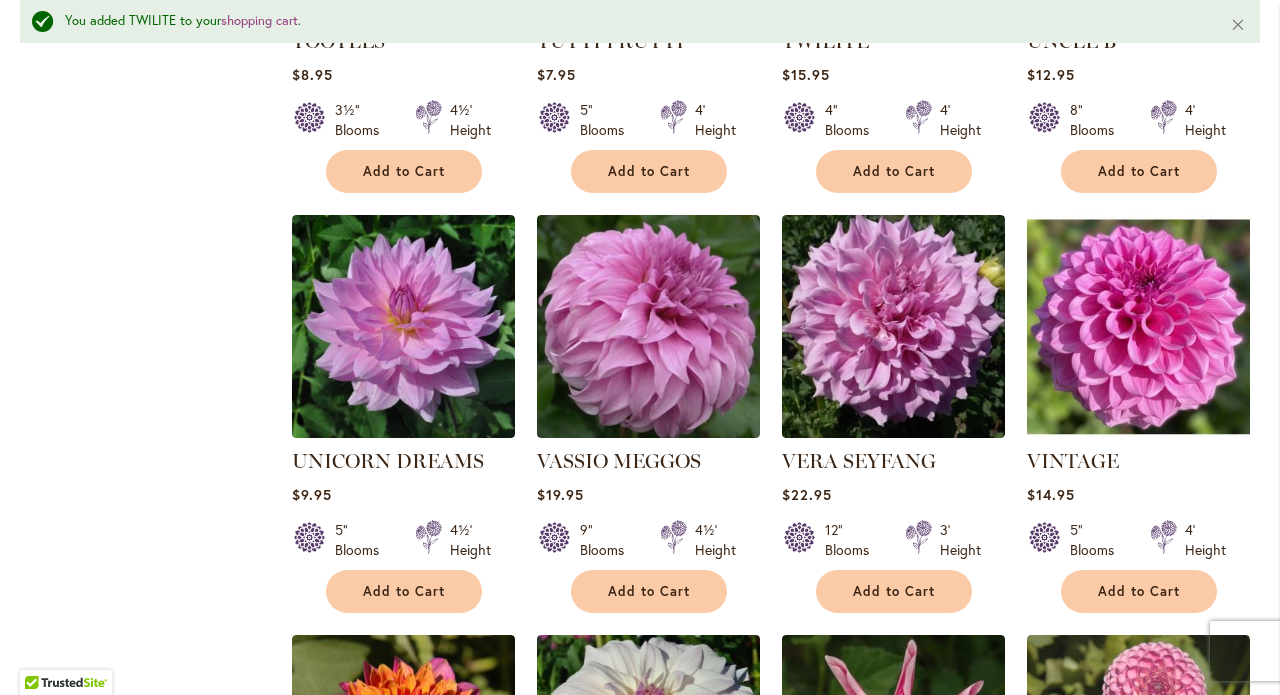 scroll, scrollTop: 4118, scrollLeft: 0, axis: vertical 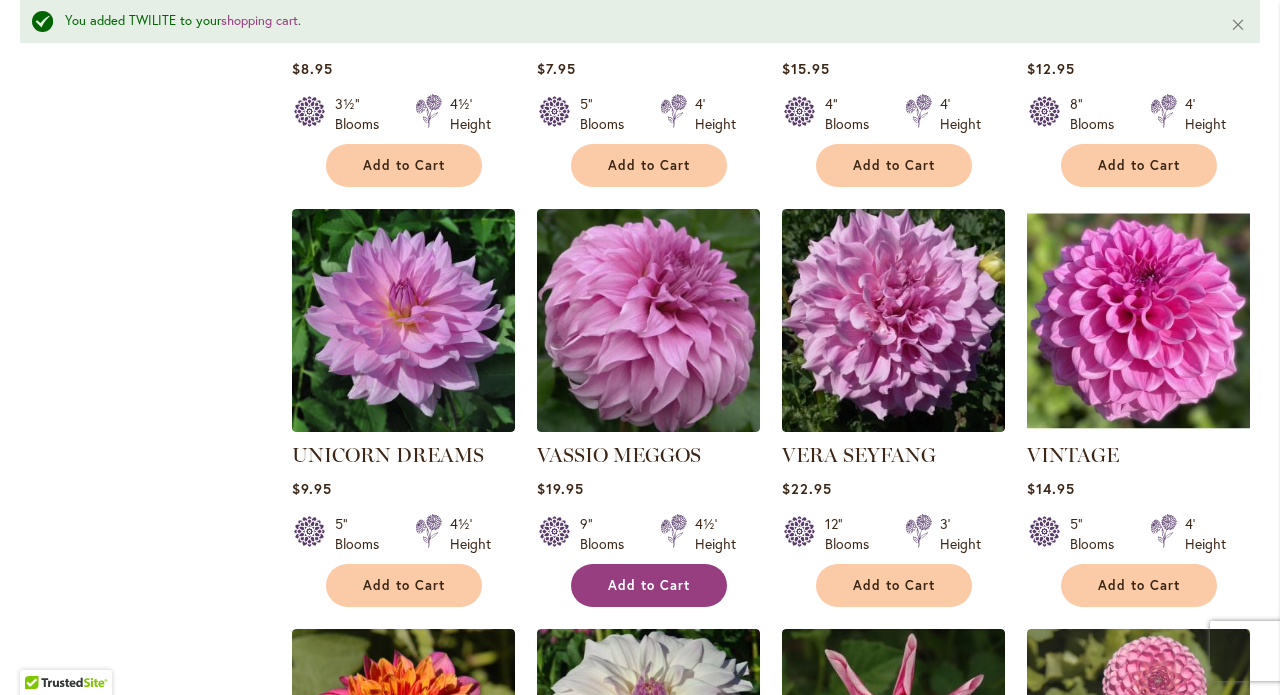 click on "Add to Cart" at bounding box center (649, 585) 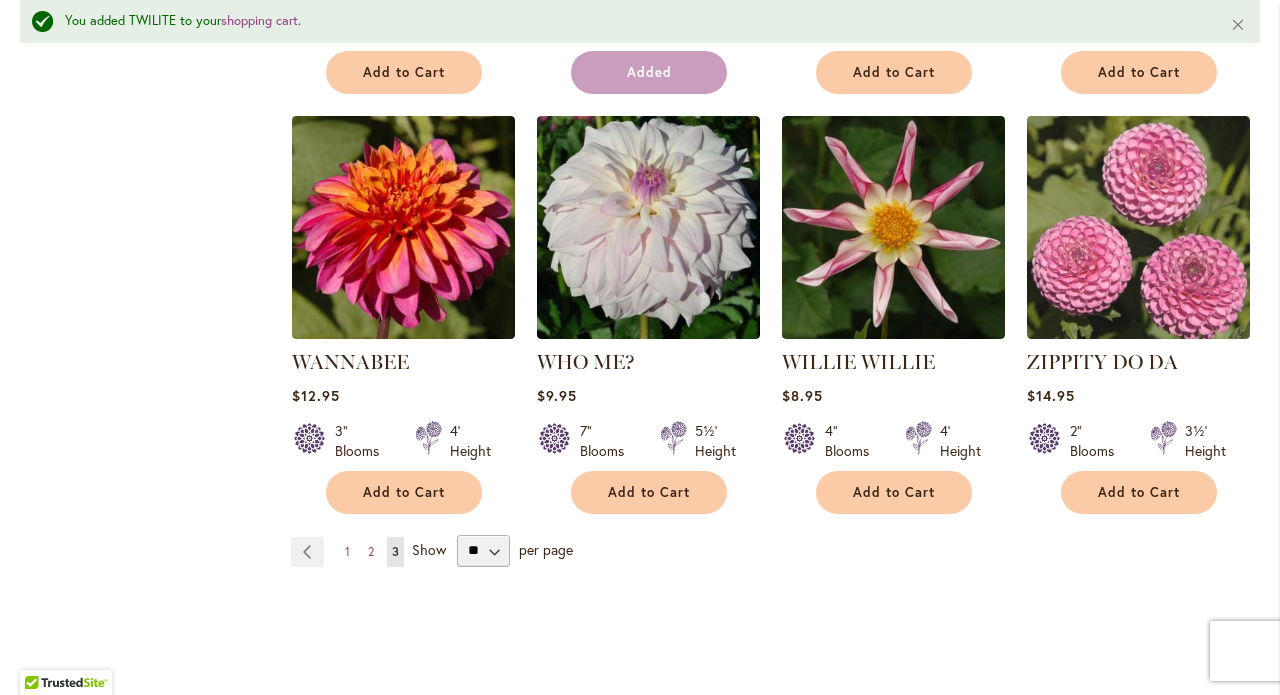 scroll, scrollTop: 4635, scrollLeft: 0, axis: vertical 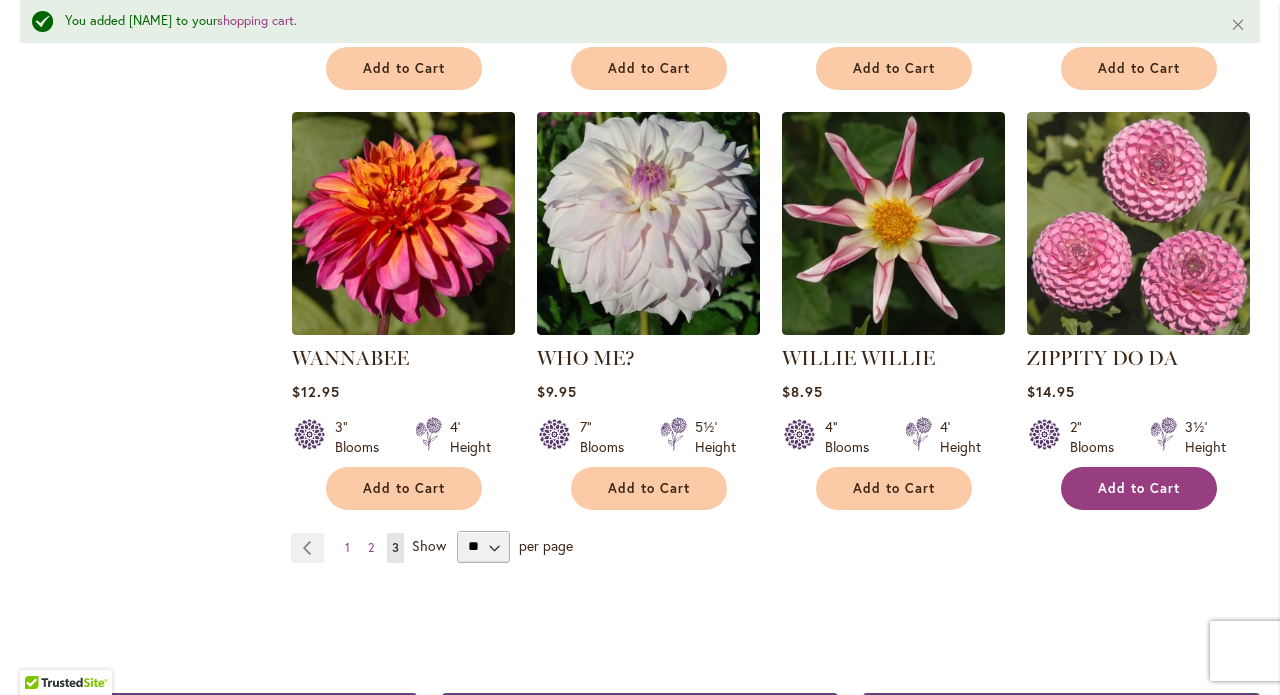 click on "Add to Cart" at bounding box center (1139, 488) 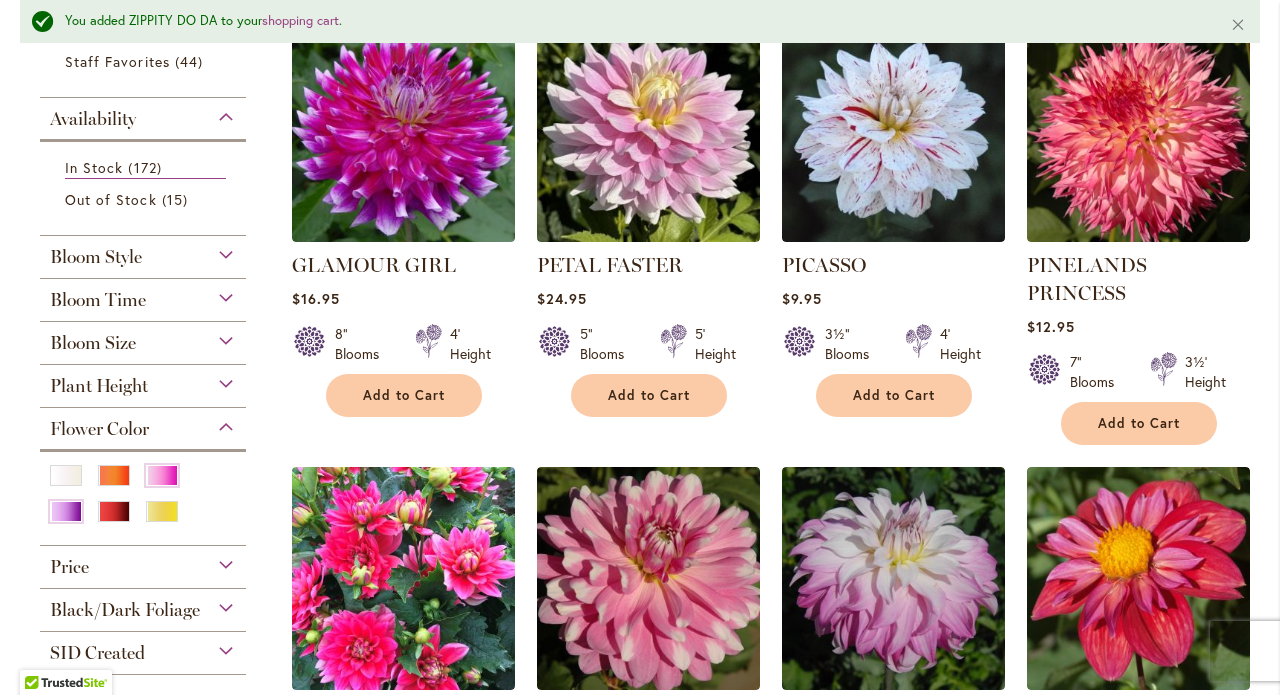 scroll, scrollTop: 503, scrollLeft: 0, axis: vertical 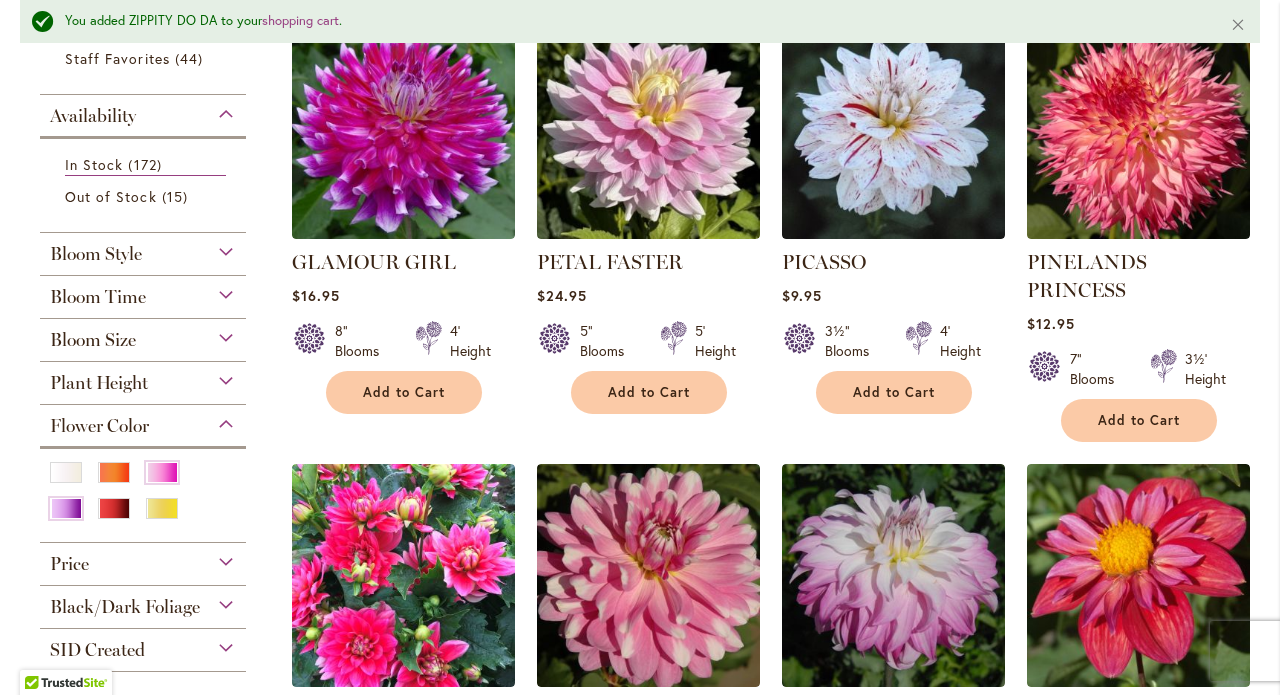 click on "Plant Height" at bounding box center (143, 378) 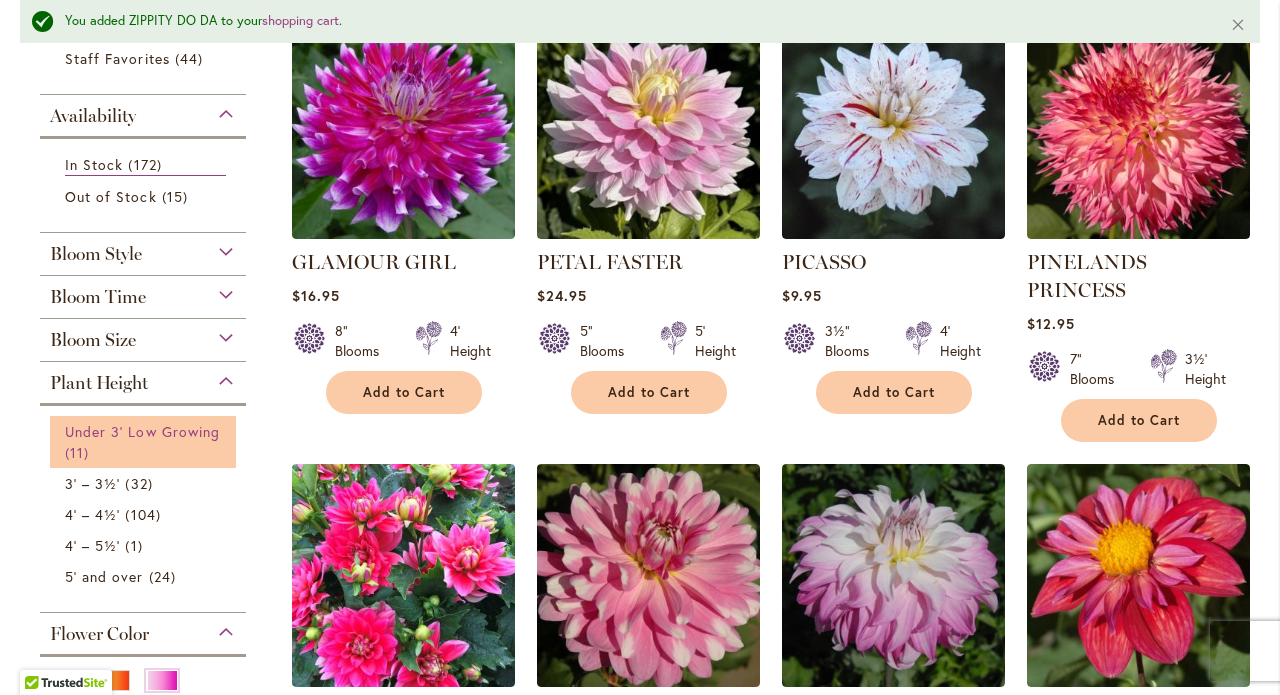 click on "Under 3' Low Growing
11
items" at bounding box center [145, 442] 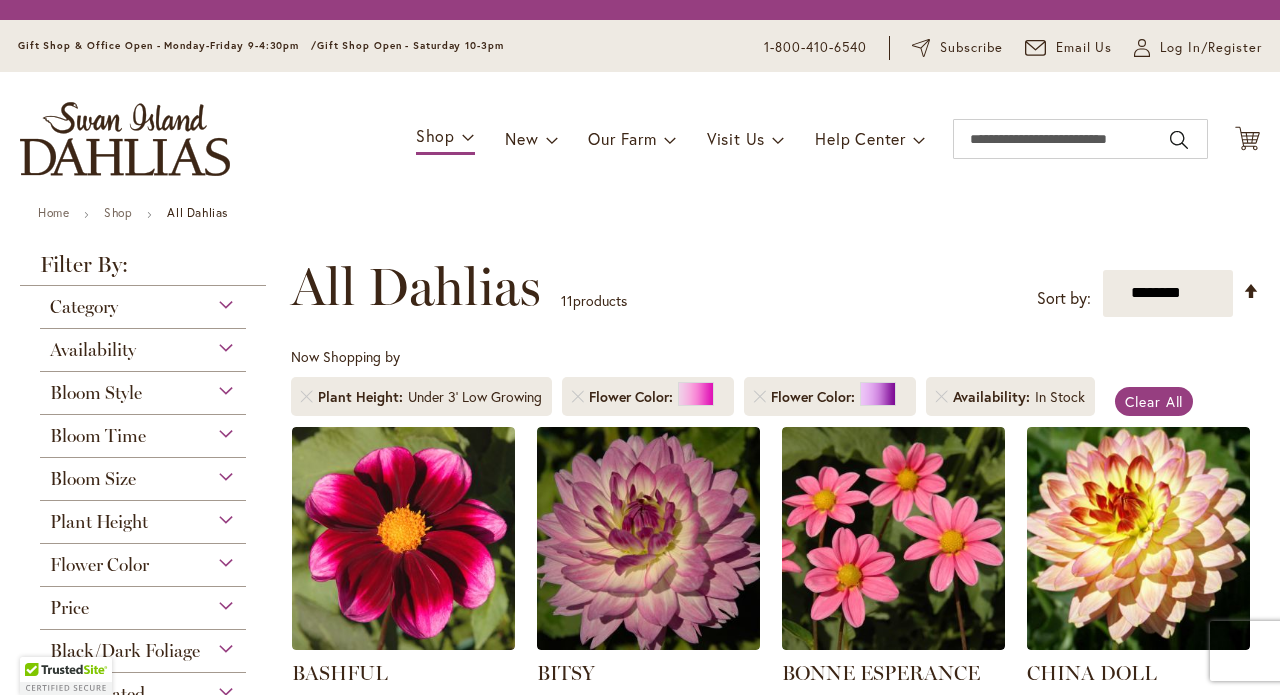 scroll, scrollTop: 0, scrollLeft: 0, axis: both 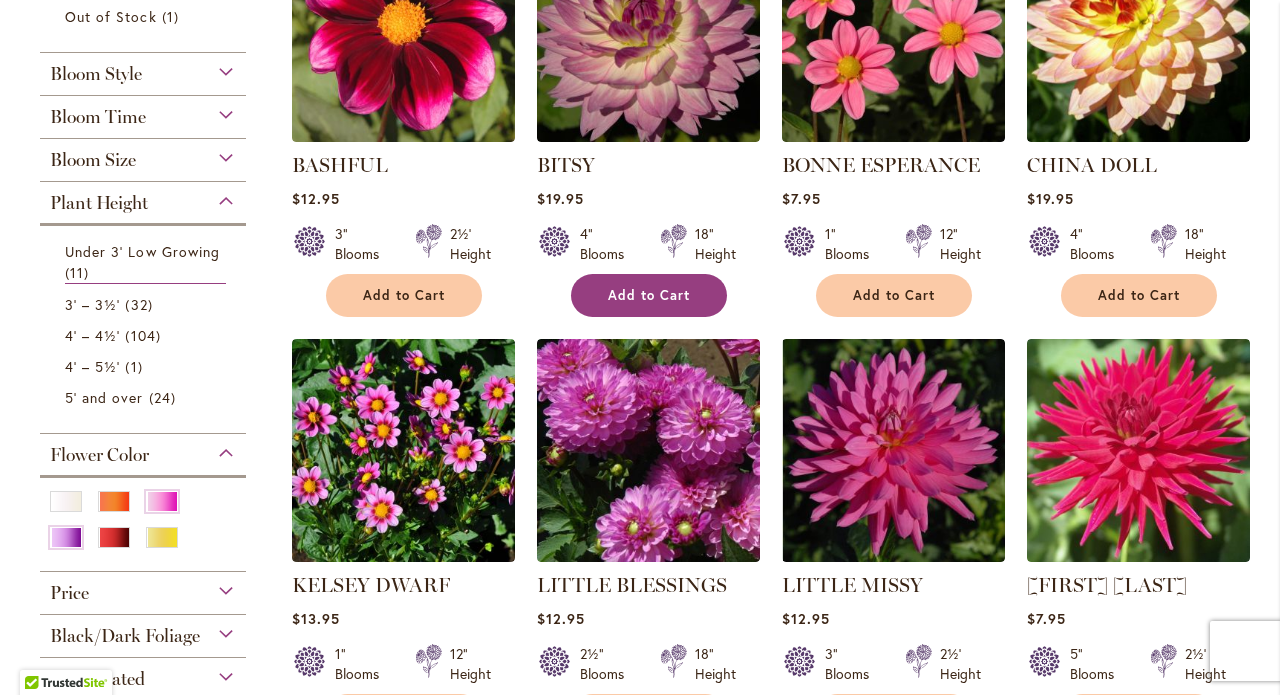 click on "Add to Cart" at bounding box center (649, 295) 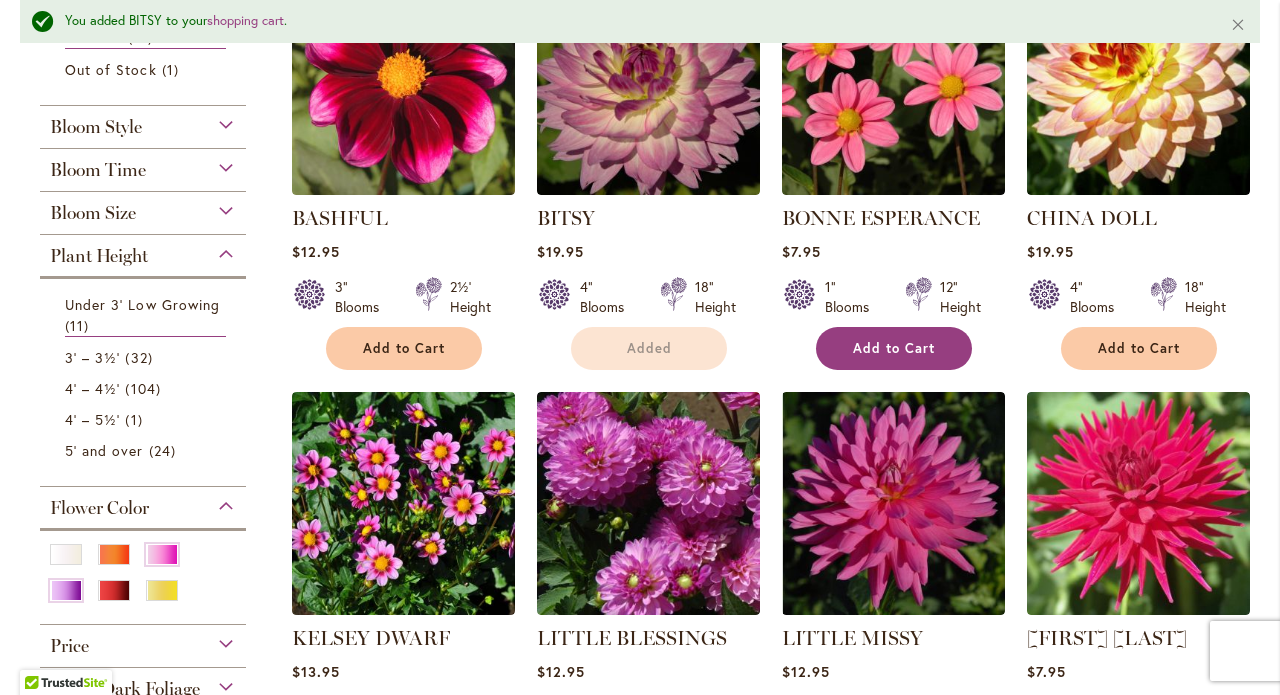 click on "1" Blooms" at bounding box center (853, 297) 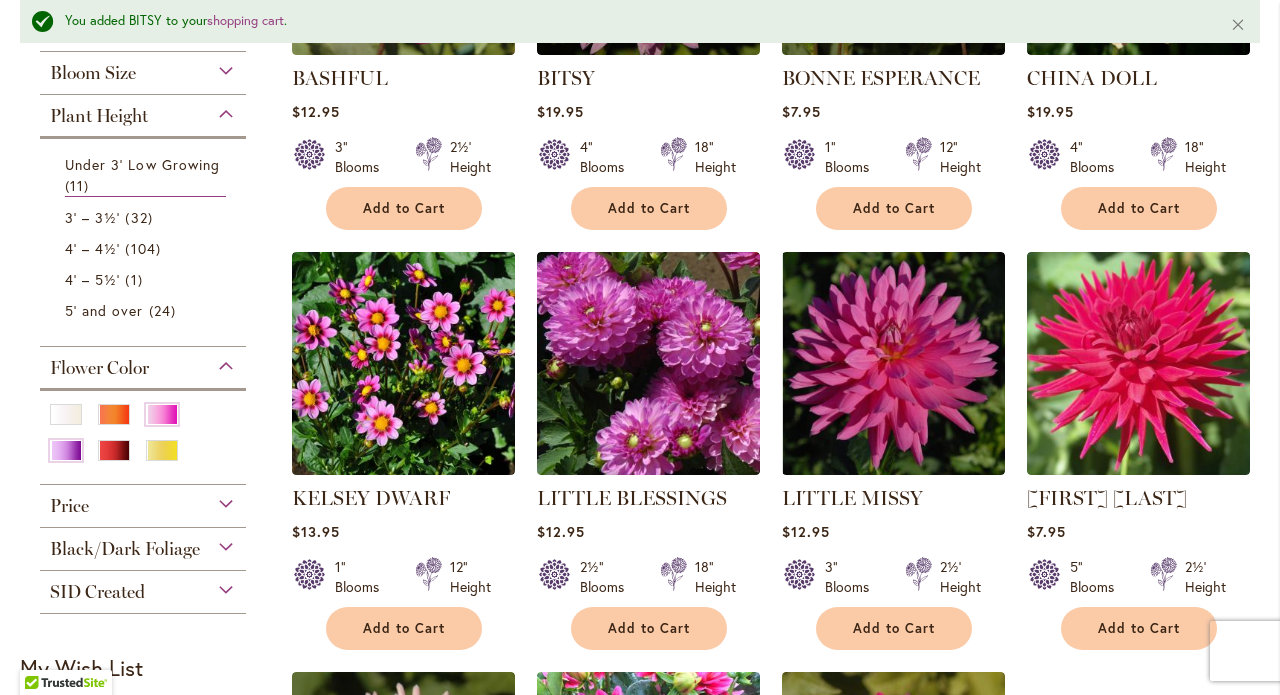 scroll, scrollTop: 692, scrollLeft: 0, axis: vertical 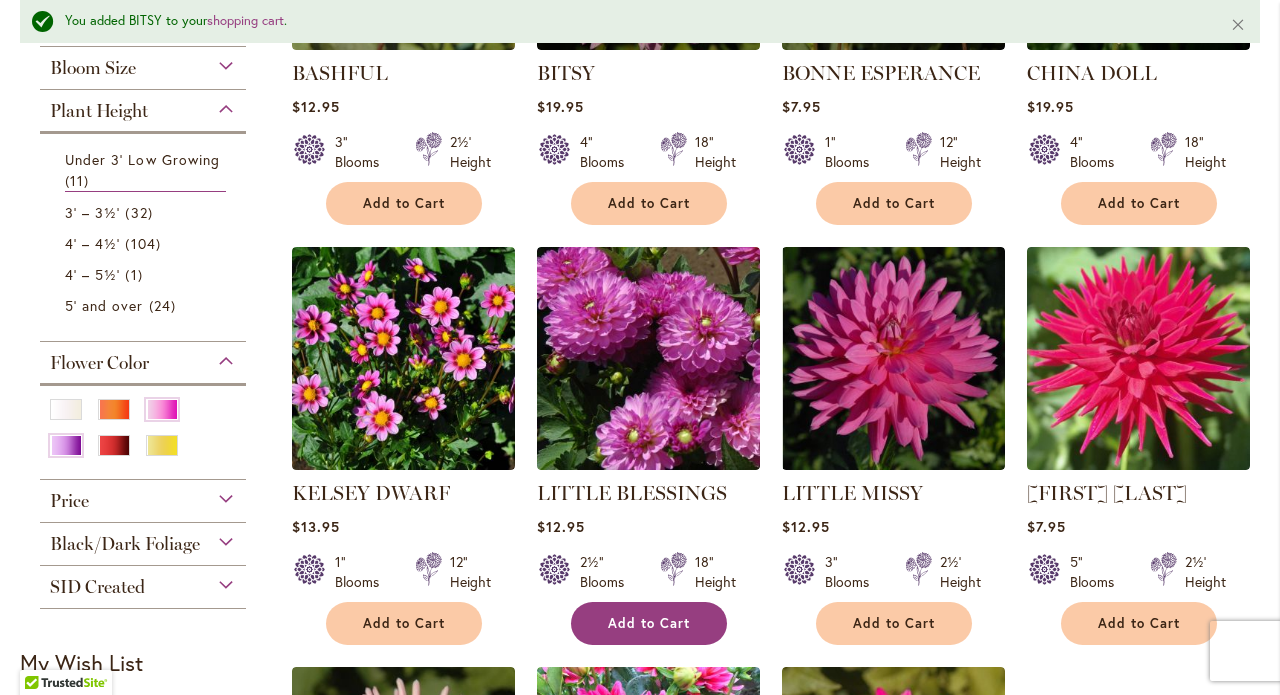 click on "Add to Cart" at bounding box center [649, 623] 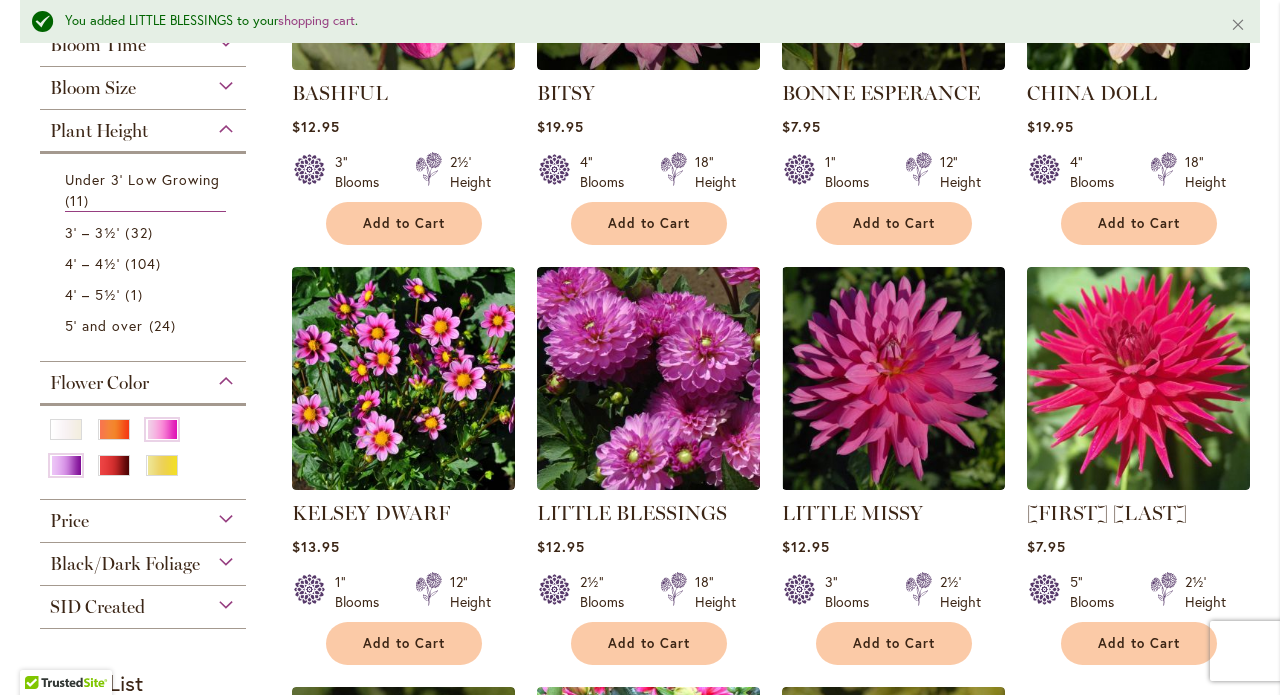 scroll, scrollTop: 682, scrollLeft: 0, axis: vertical 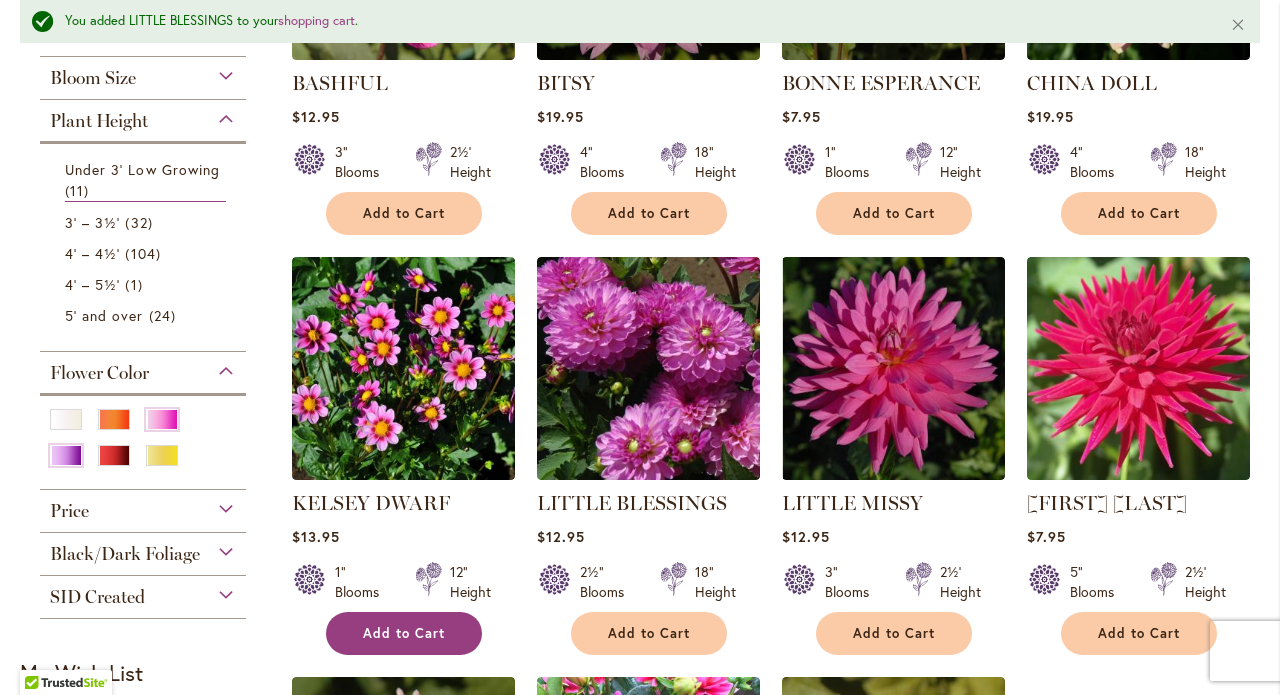 click on "Add to Cart" at bounding box center (404, 633) 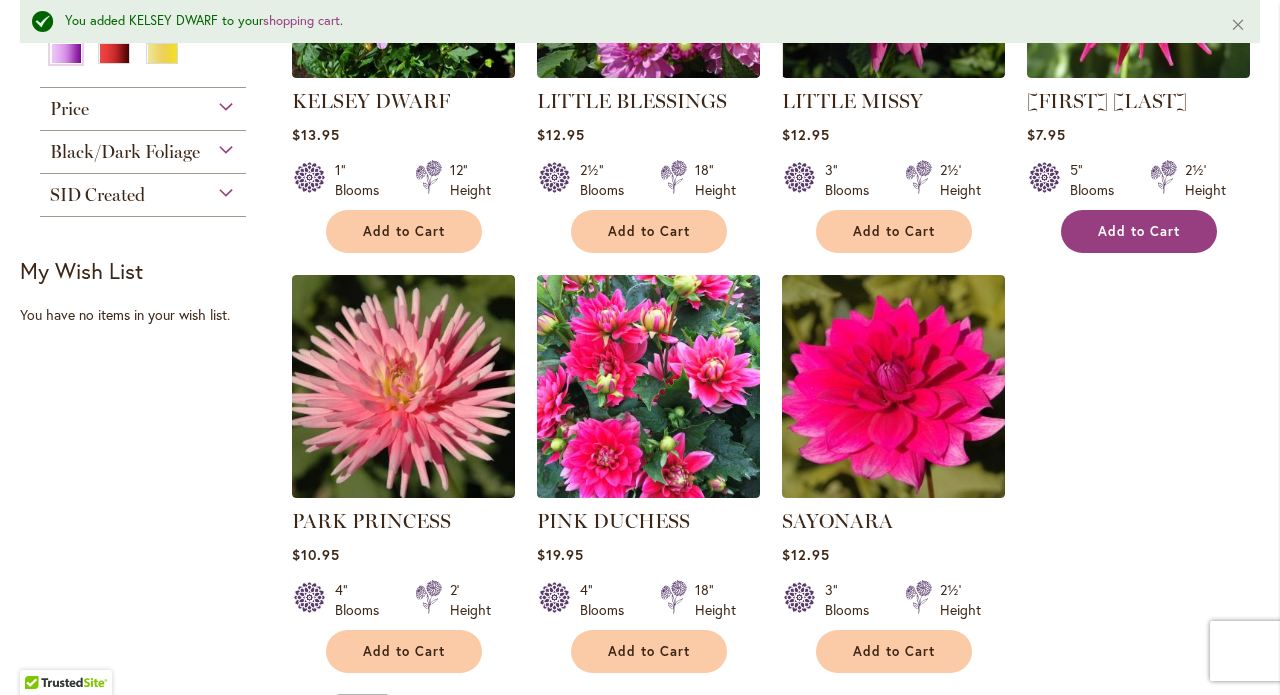 scroll, scrollTop: 1088, scrollLeft: 0, axis: vertical 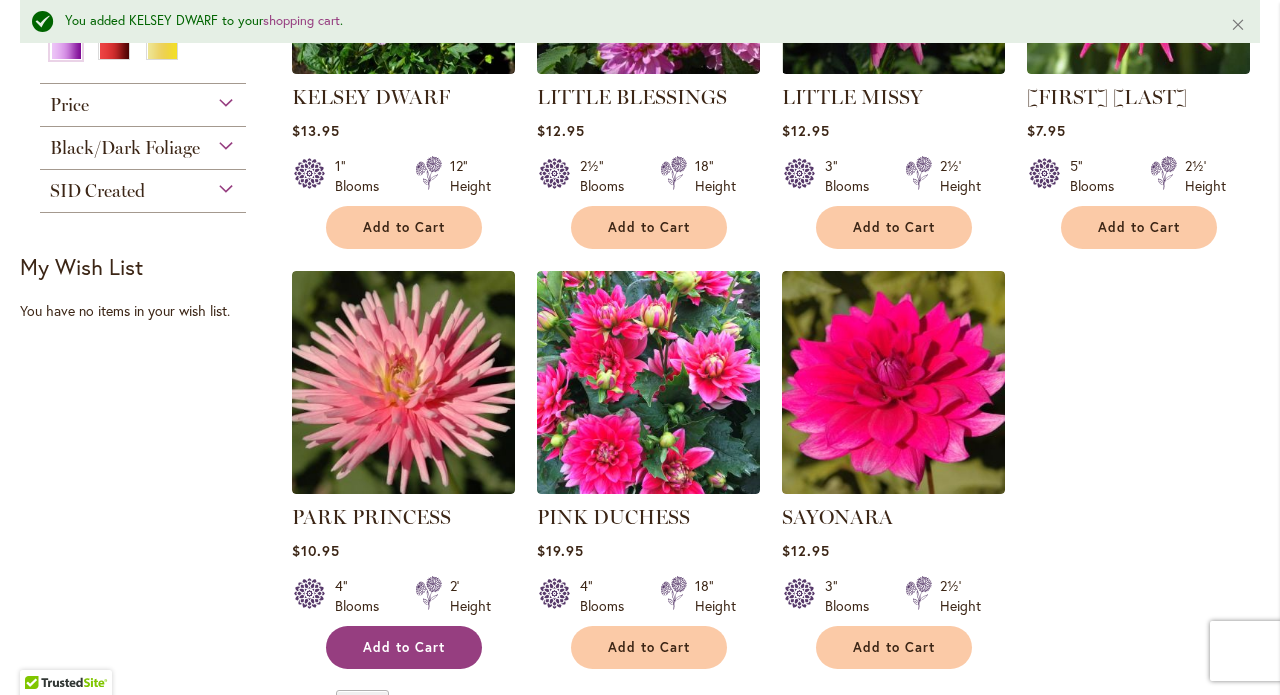 click on "Add to Cart" at bounding box center (404, 647) 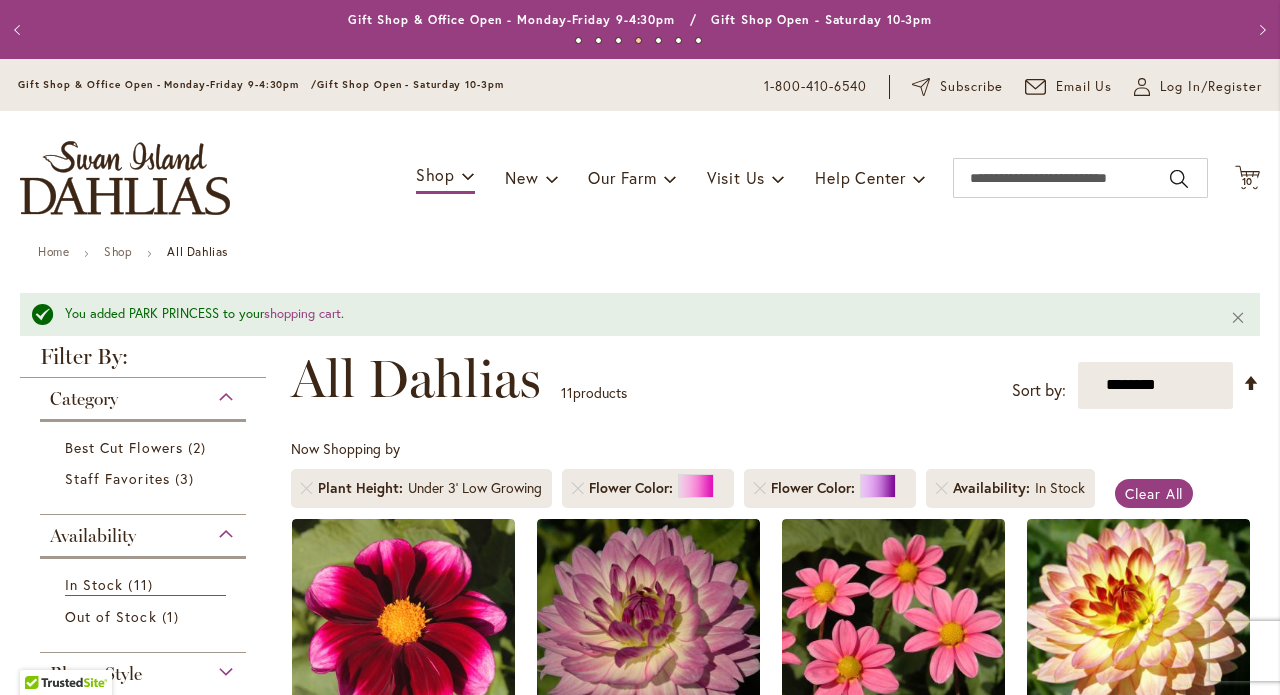 scroll, scrollTop: 0, scrollLeft: 0, axis: both 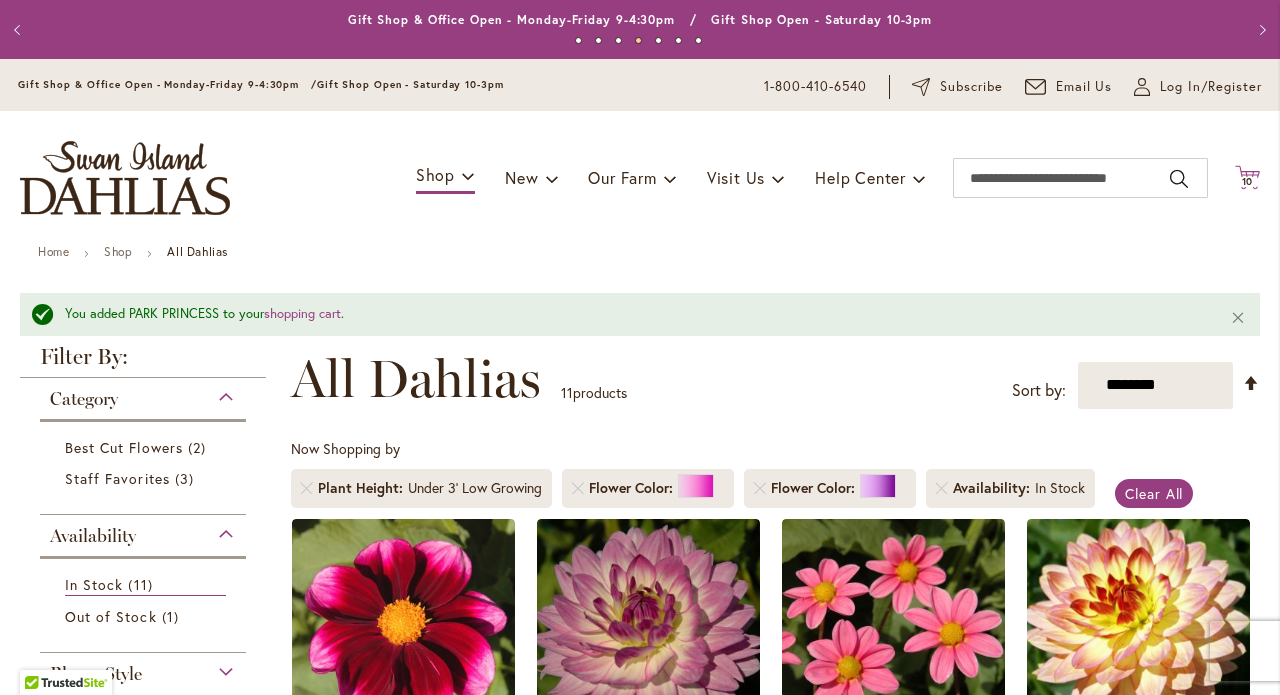 click on "10" at bounding box center (1248, 181) 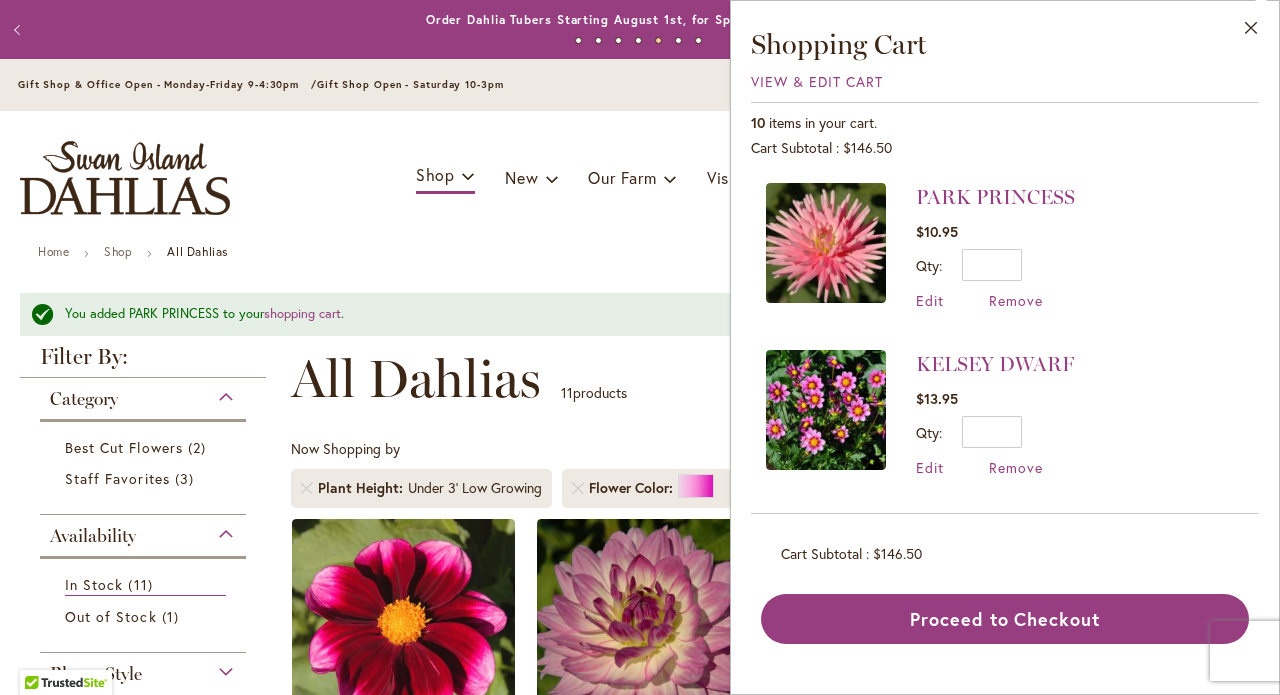 scroll, scrollTop: 0, scrollLeft: 0, axis: both 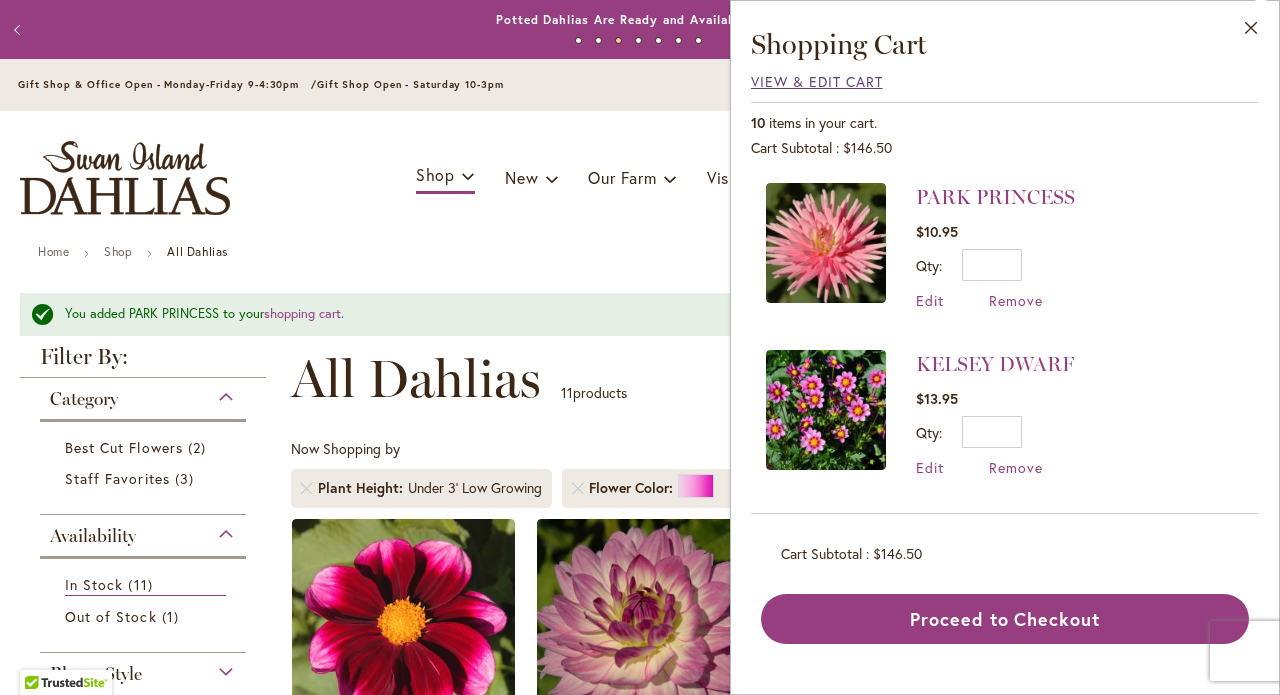 click on "View & Edit Cart" at bounding box center [817, 81] 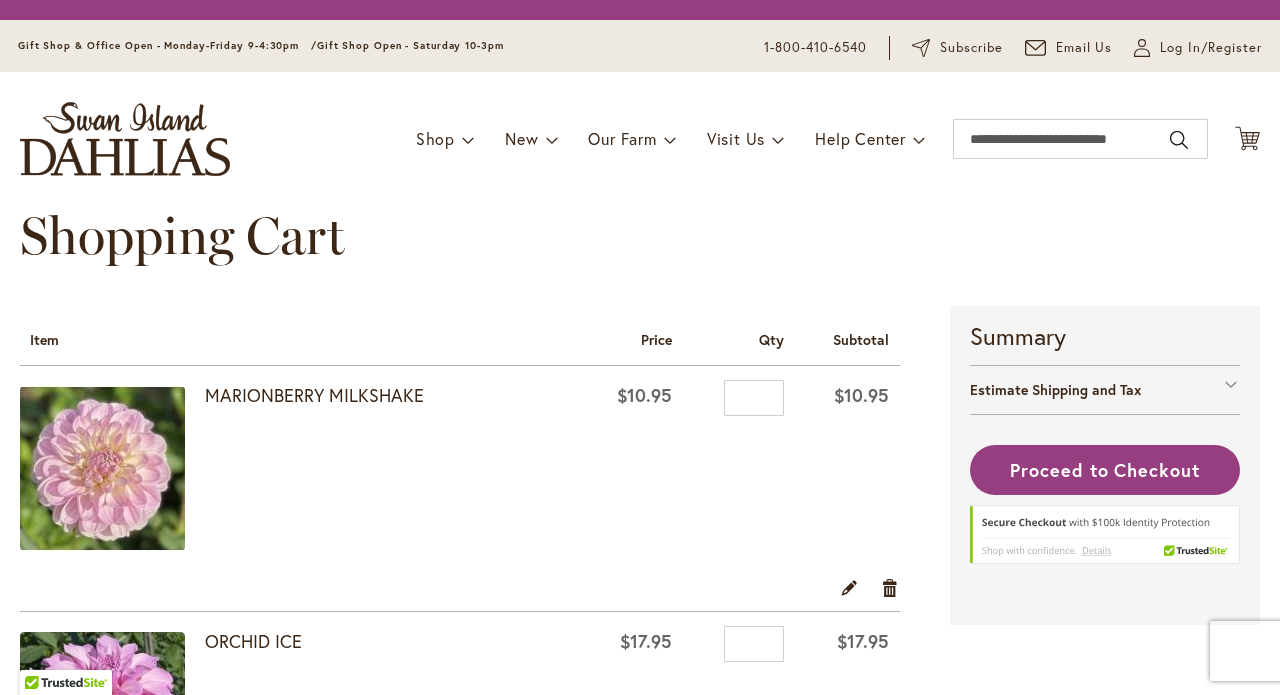 scroll, scrollTop: 0, scrollLeft: 0, axis: both 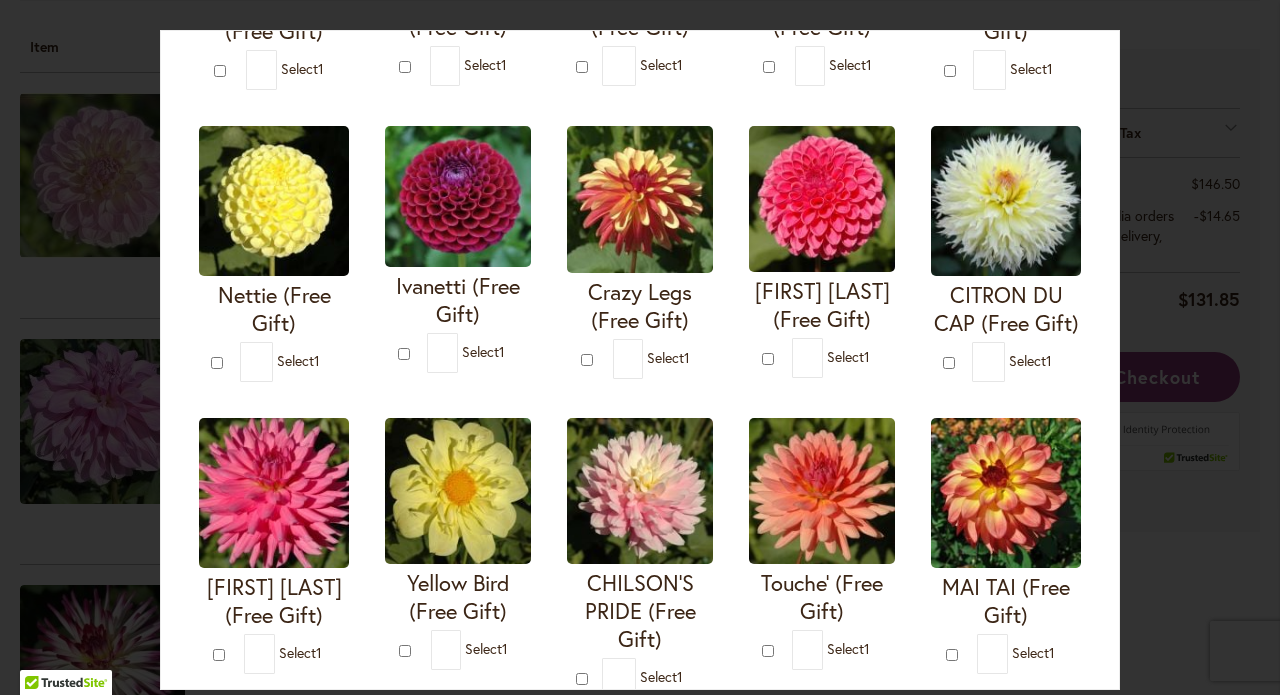 type on "*" 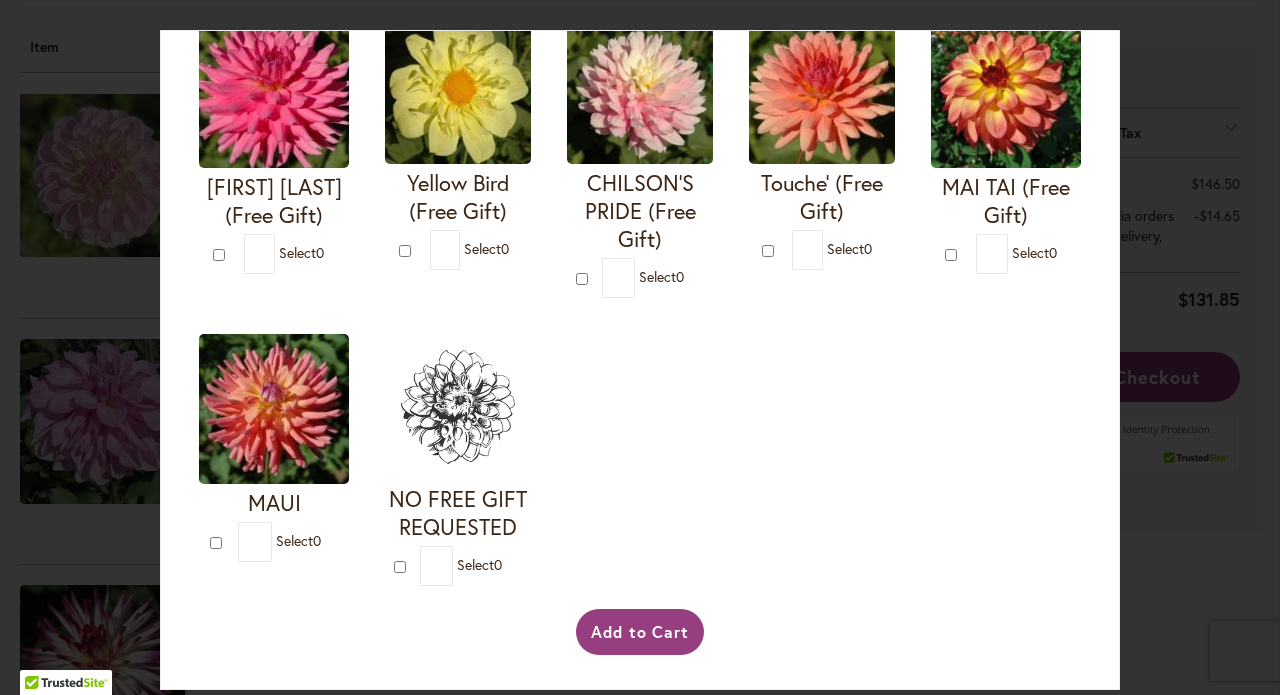 scroll, scrollTop: 815, scrollLeft: 0, axis: vertical 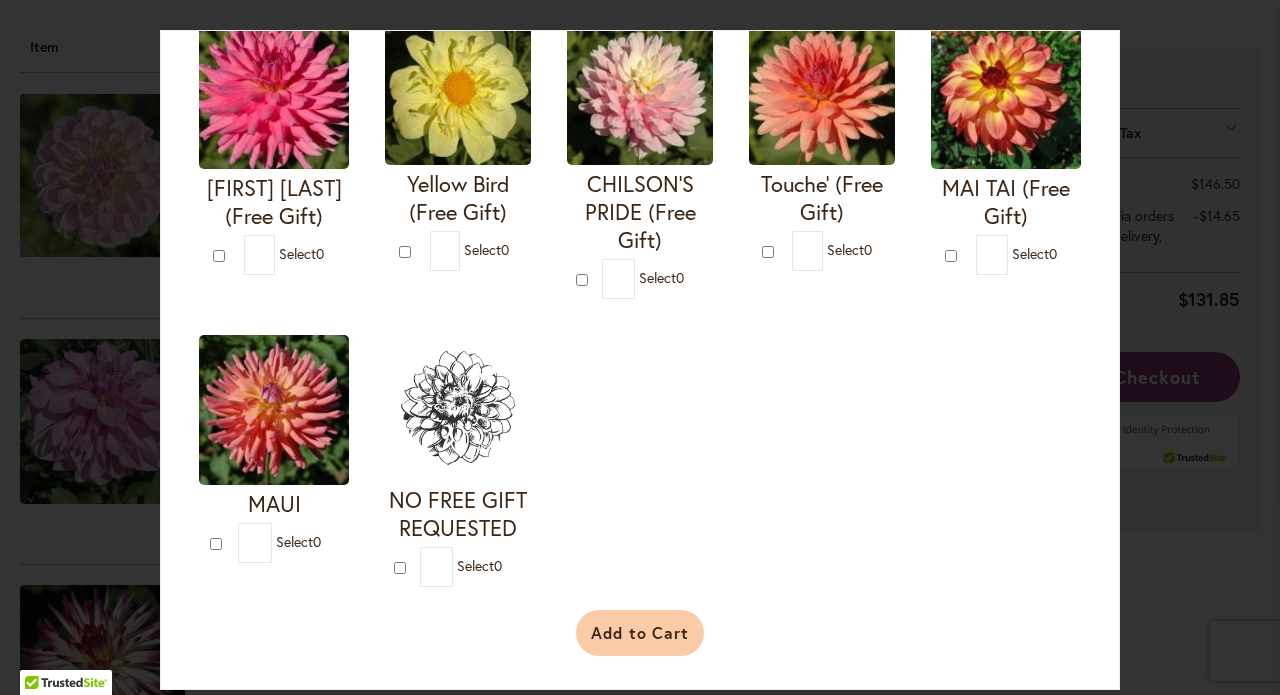 click on "Add to Cart" at bounding box center (640, 633) 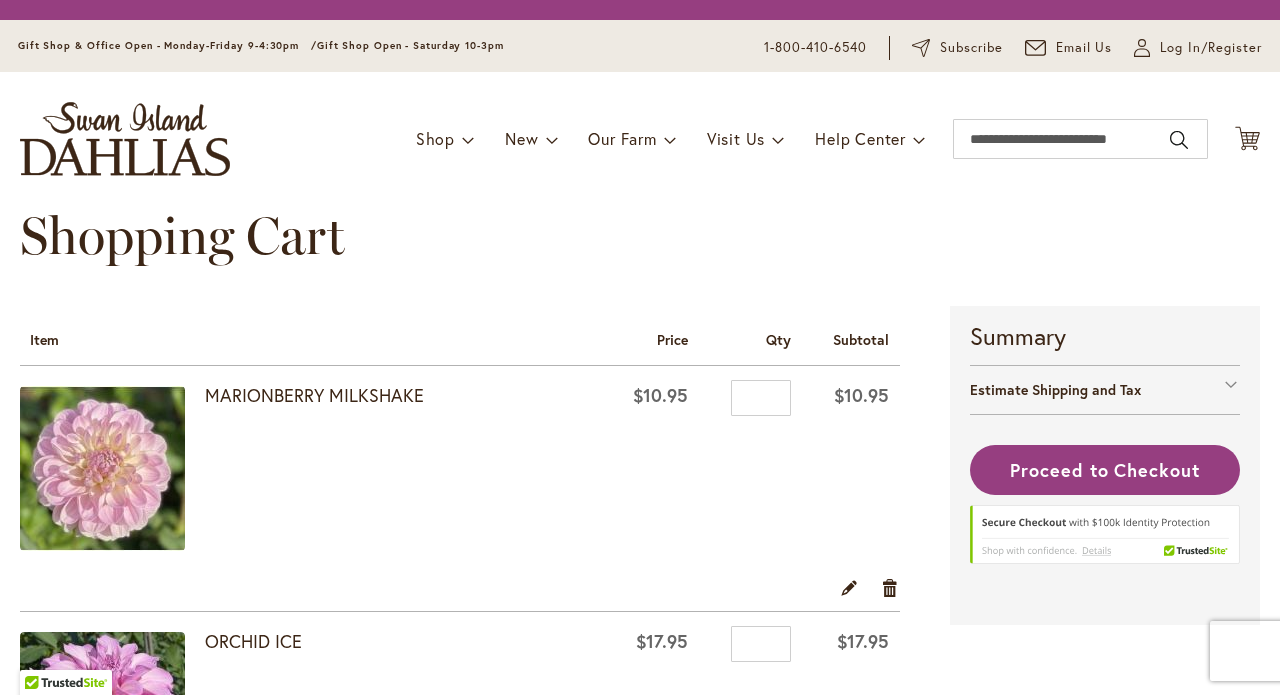 scroll, scrollTop: 0, scrollLeft: 0, axis: both 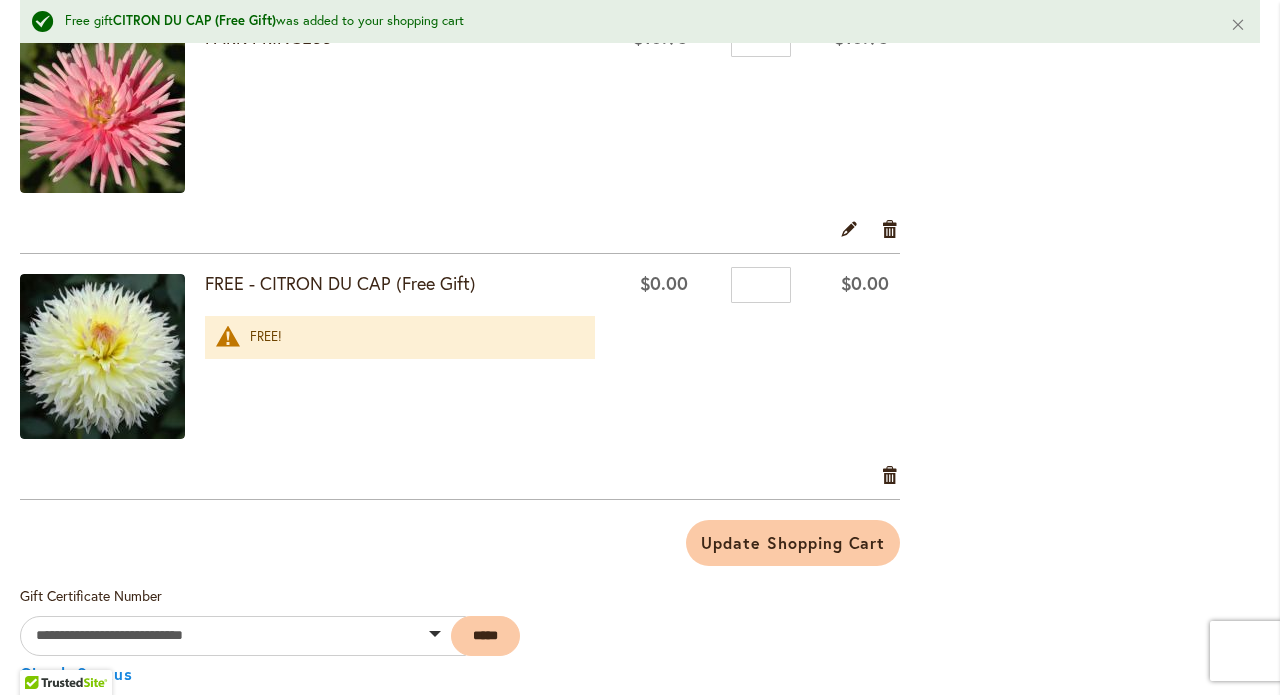 click at bounding box center [102, 356] 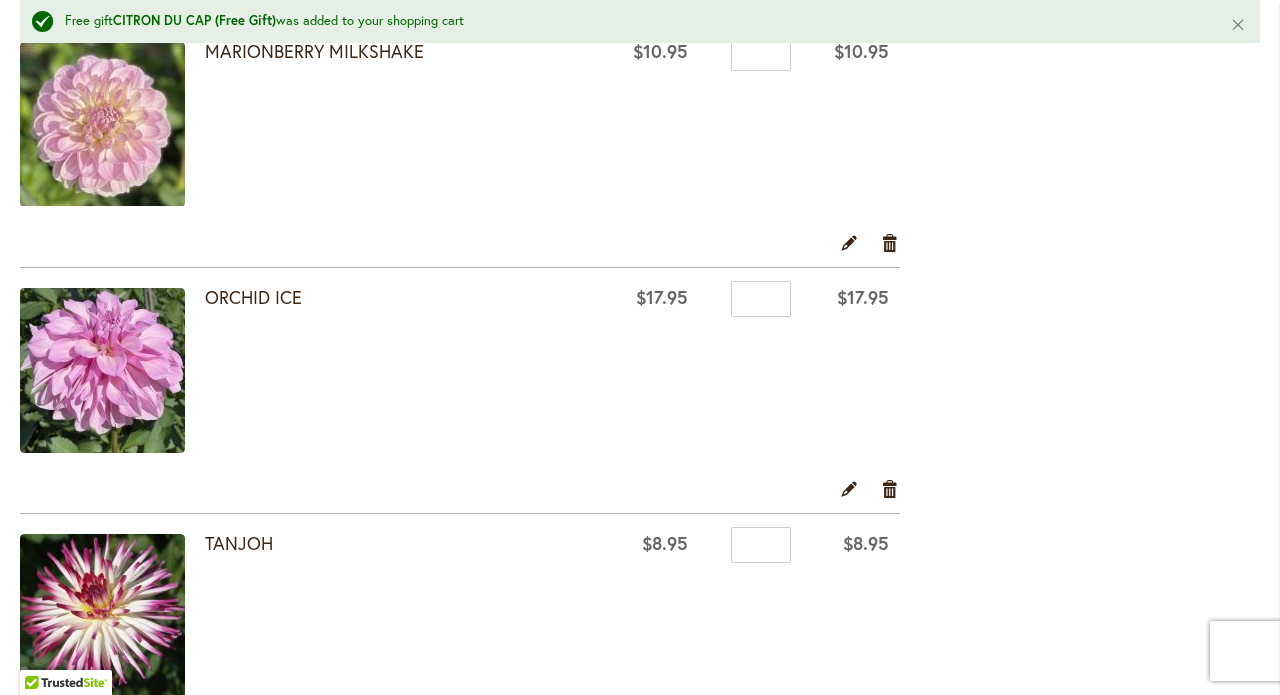 scroll, scrollTop: 443, scrollLeft: 0, axis: vertical 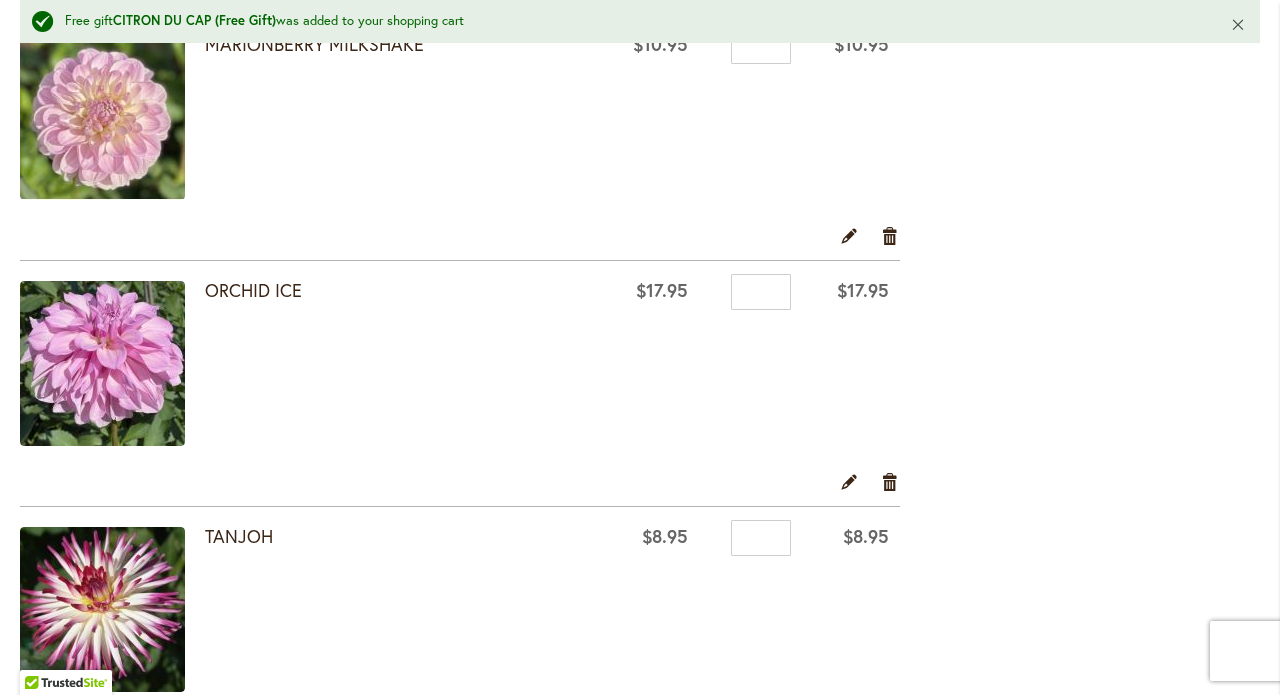 click on "Close" at bounding box center (1238, 24) 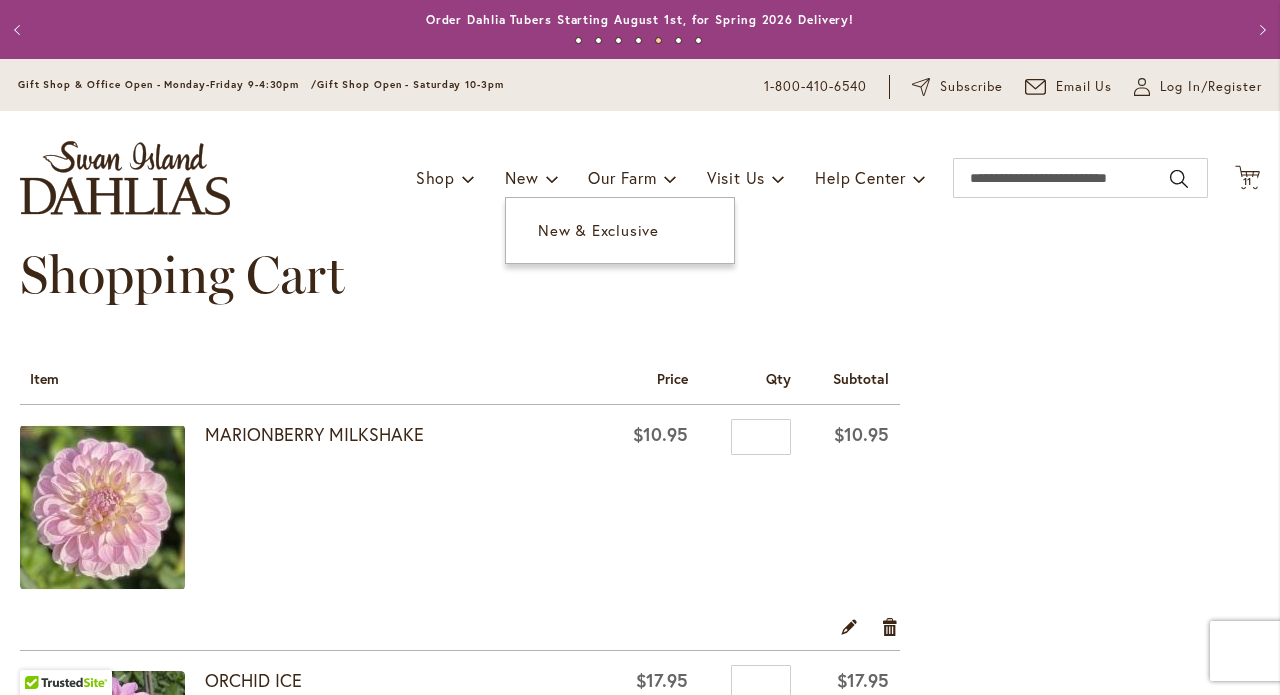 scroll, scrollTop: 0, scrollLeft: 0, axis: both 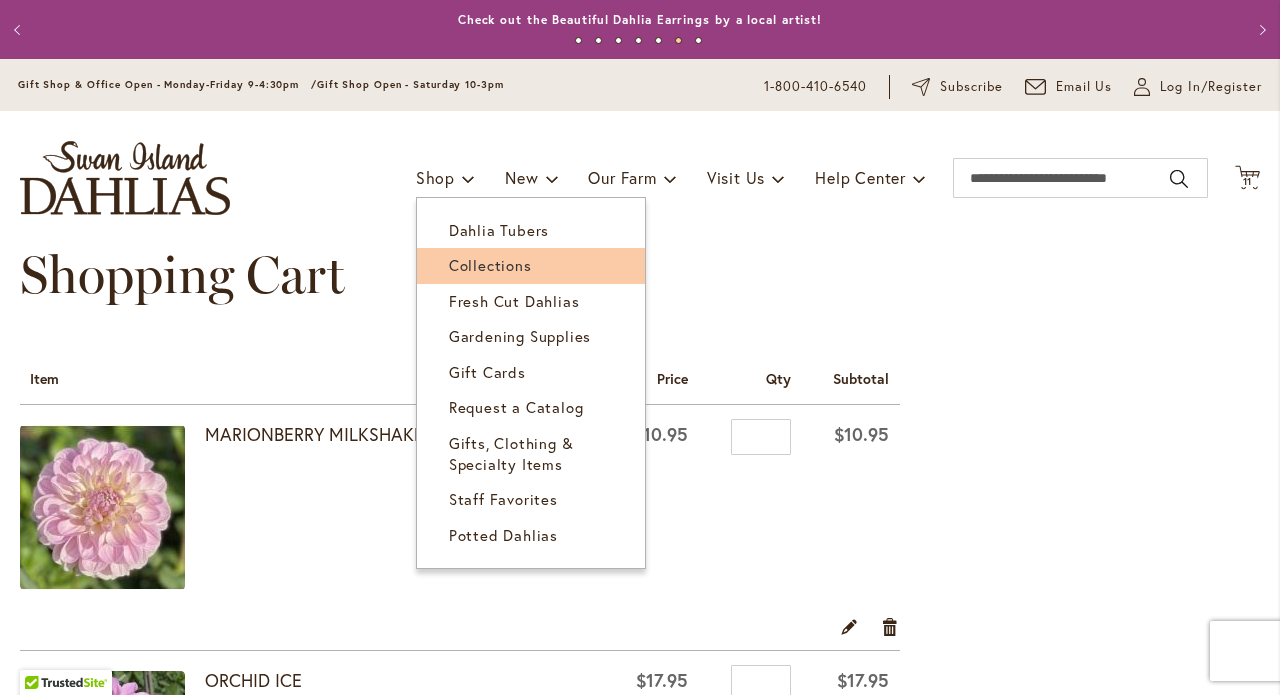 click on "Collections" at bounding box center [490, 265] 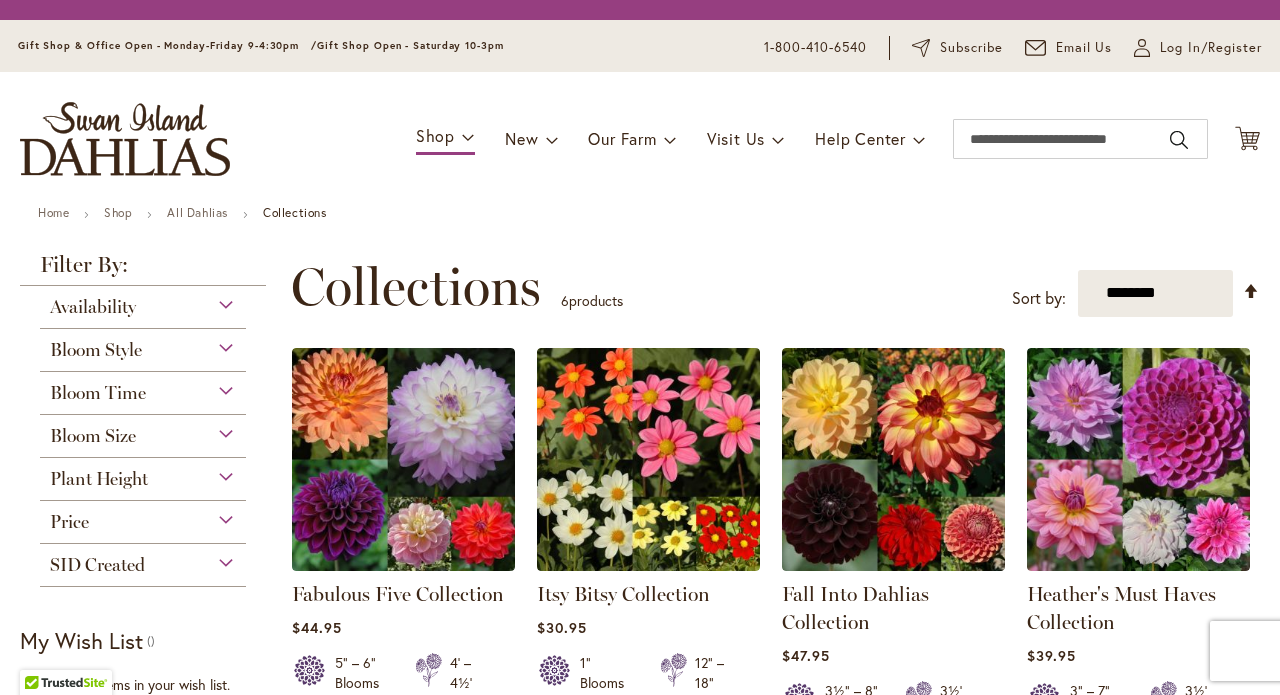 scroll, scrollTop: 0, scrollLeft: 0, axis: both 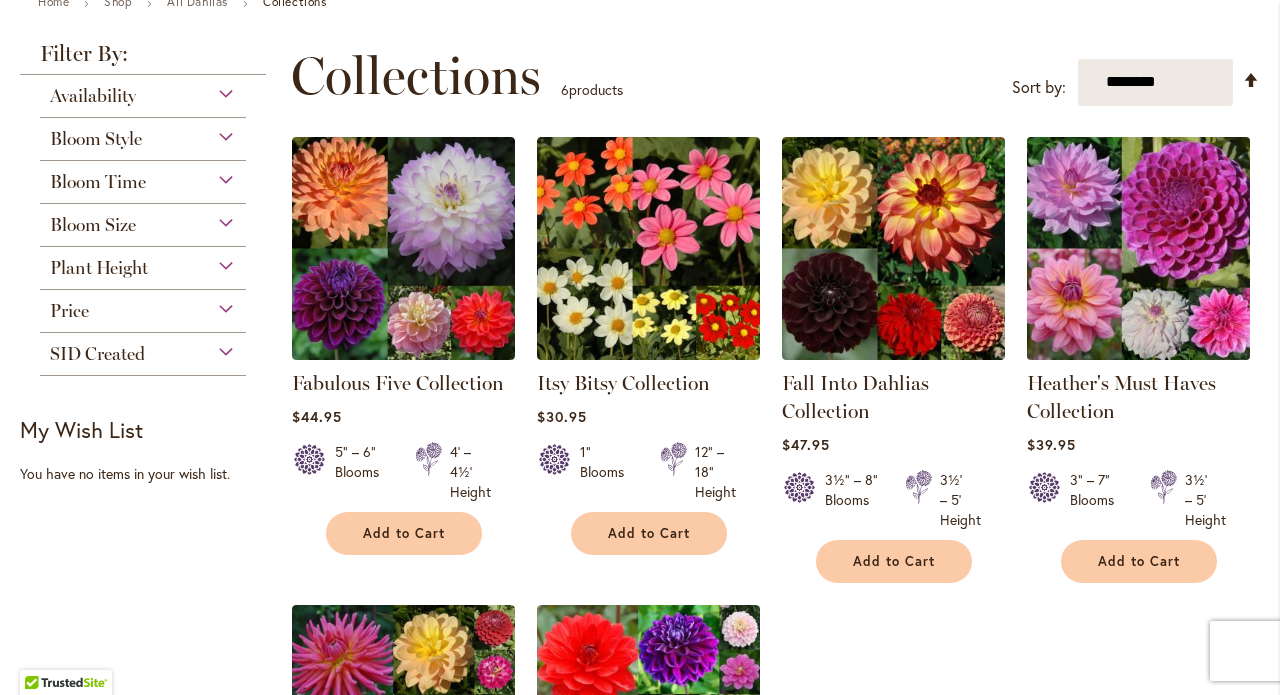 click at bounding box center [1138, 248] 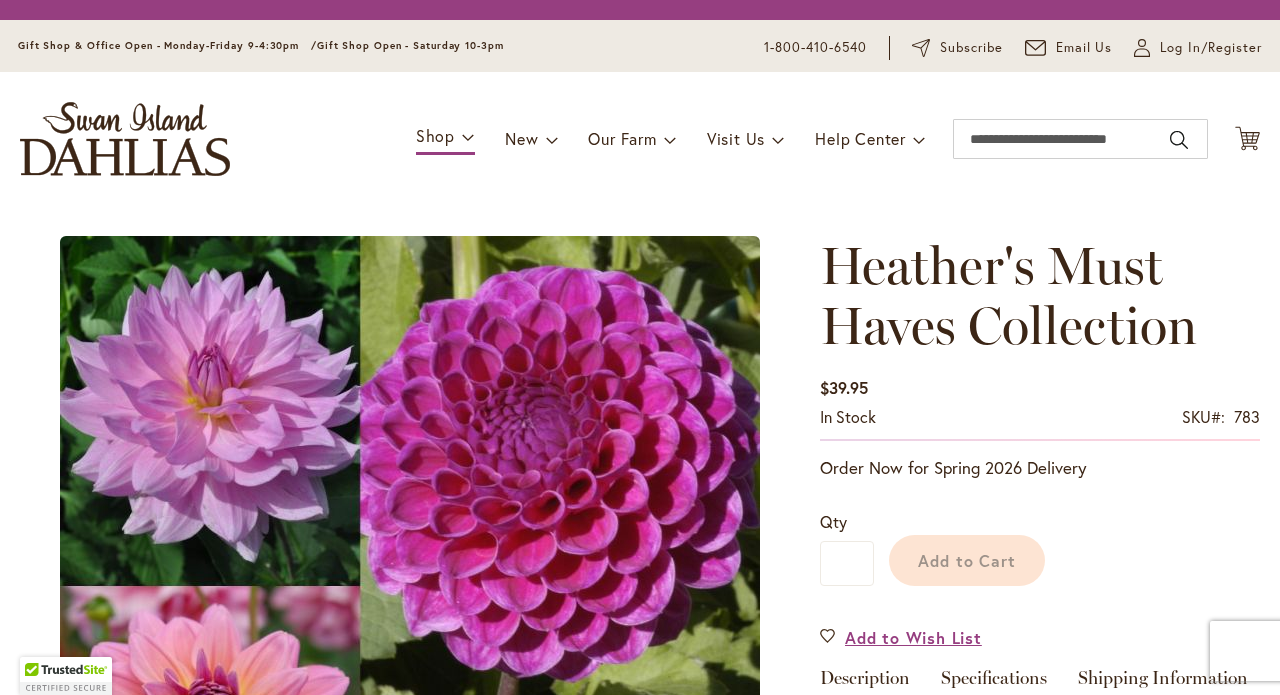 scroll, scrollTop: 0, scrollLeft: 0, axis: both 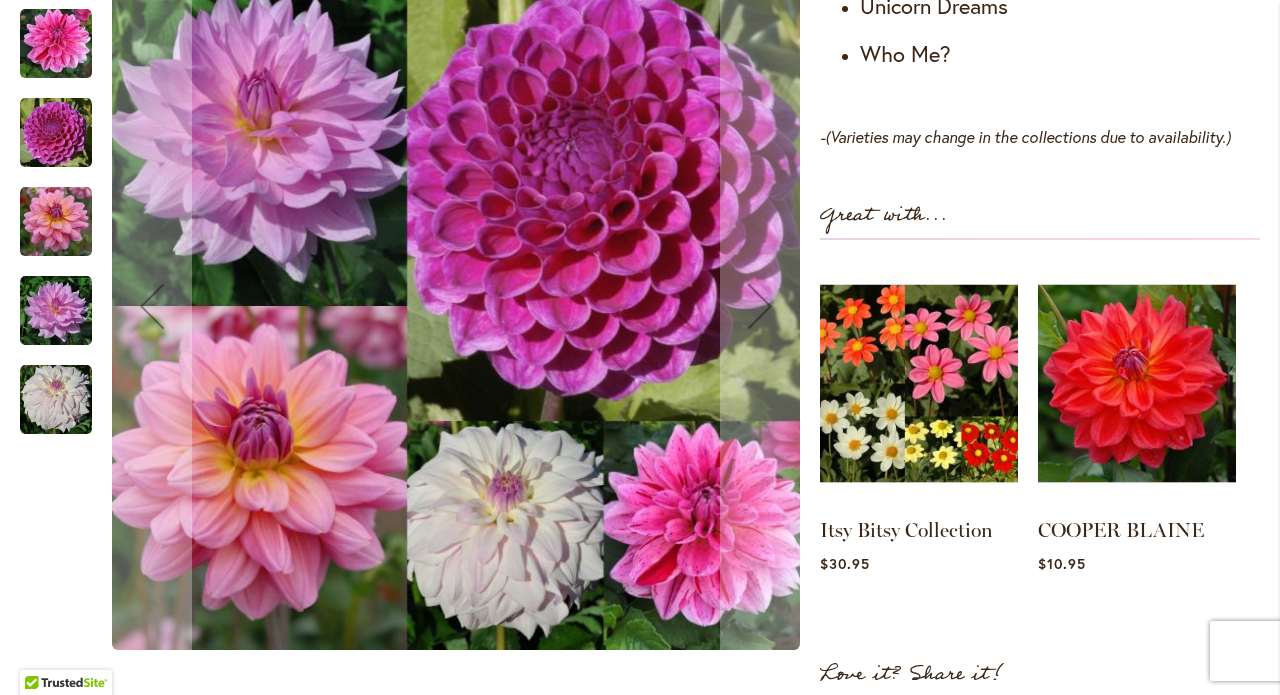 click at bounding box center (56, 132) 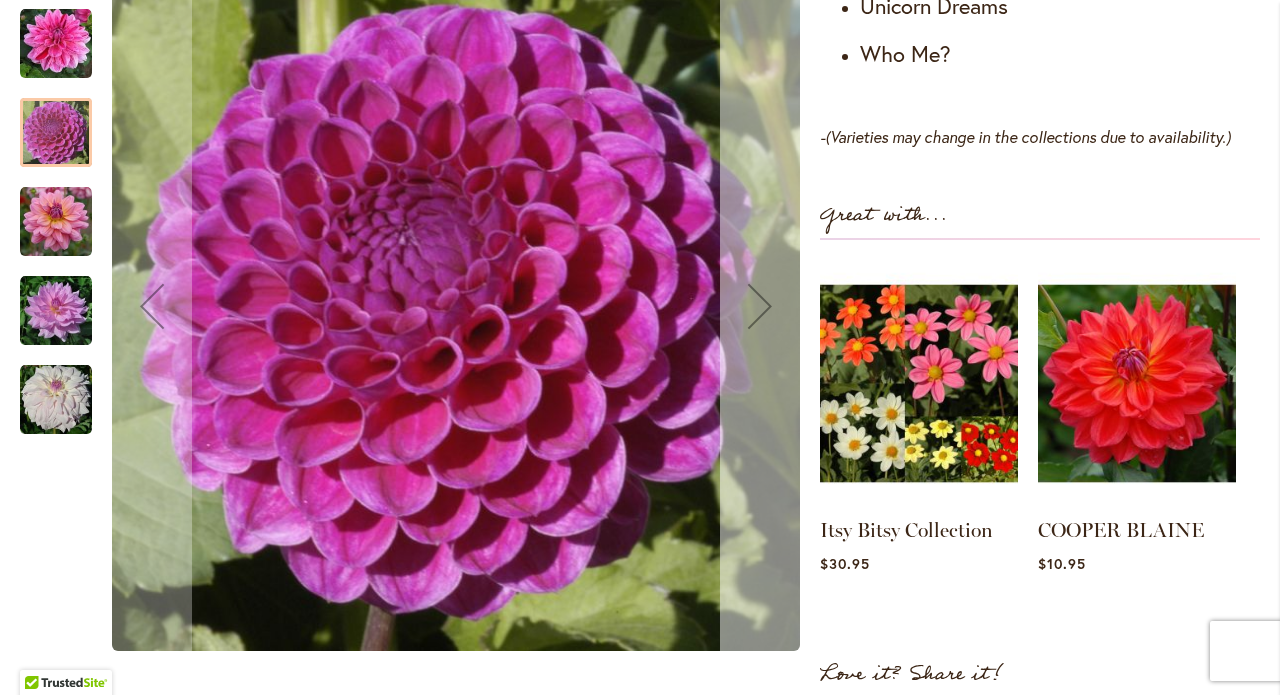 click at bounding box center [760, 305] 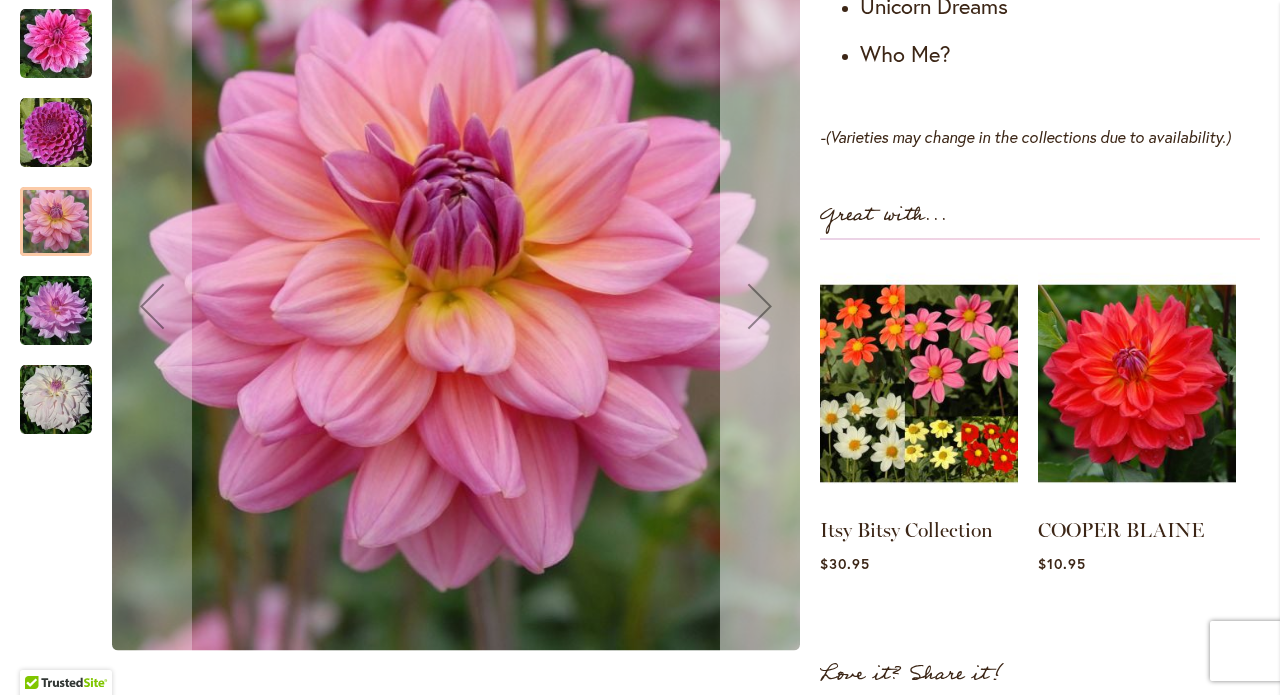 click at bounding box center (760, 305) 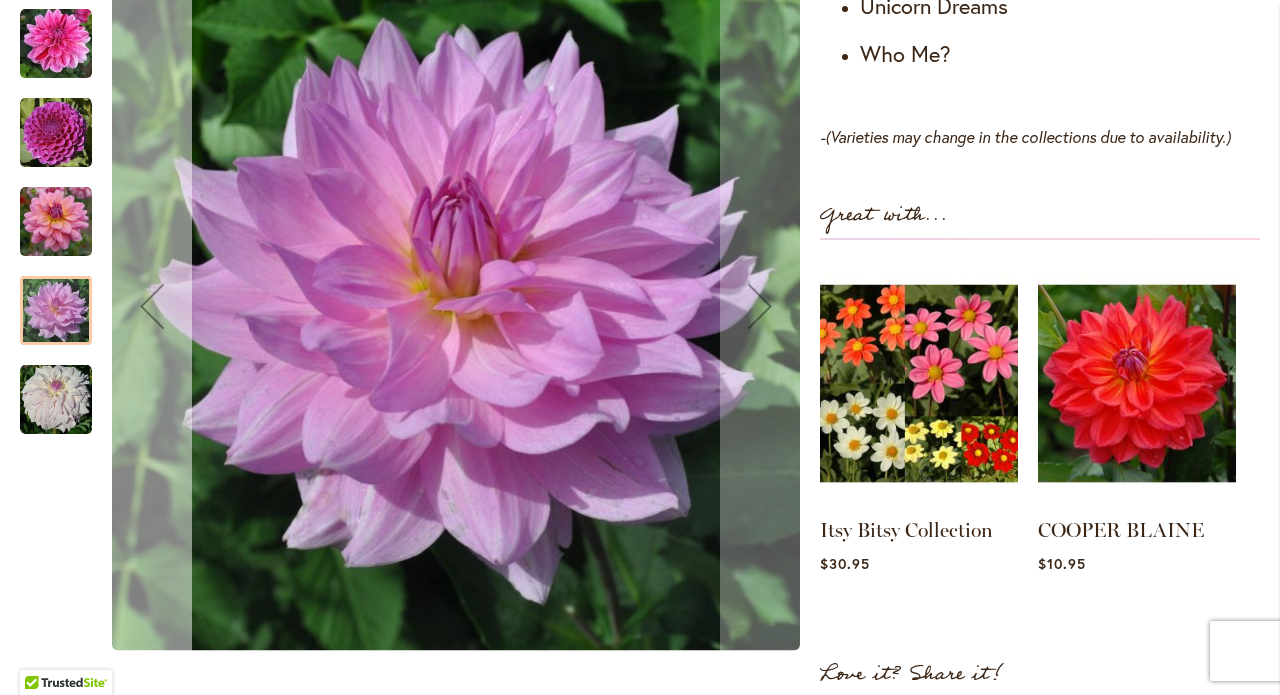 click at bounding box center (152, 305) 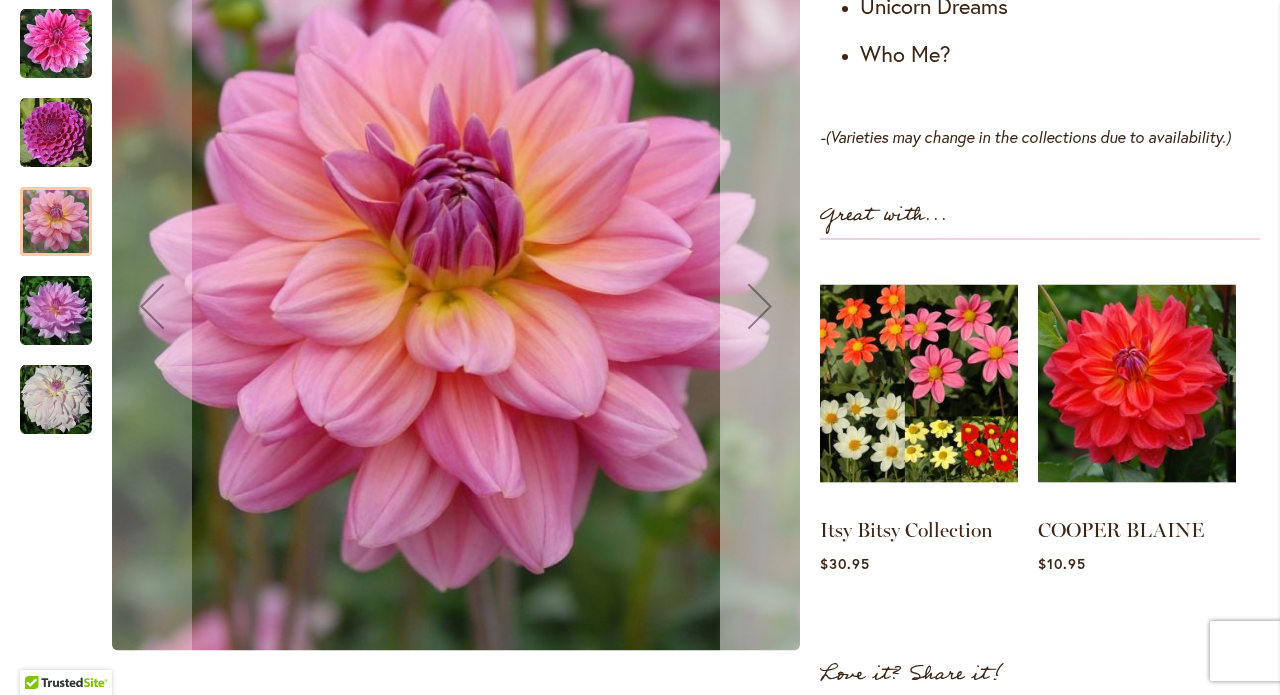click at bounding box center (760, 305) 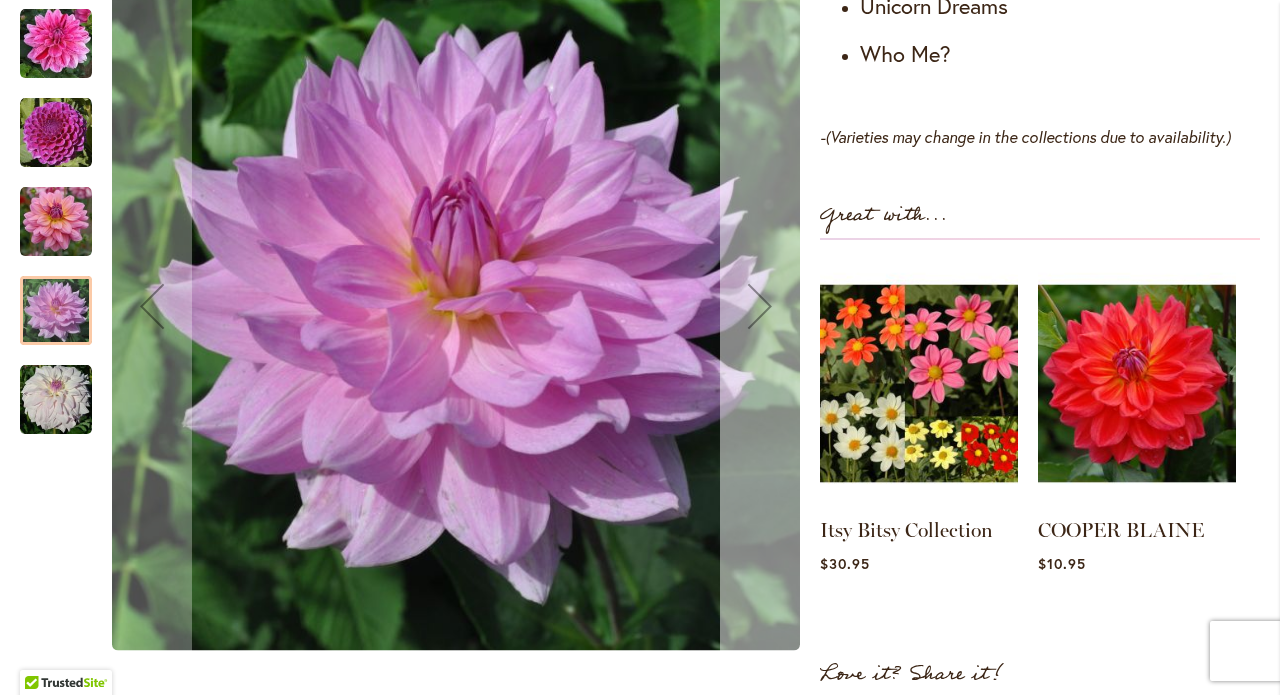 click at bounding box center (760, 305) 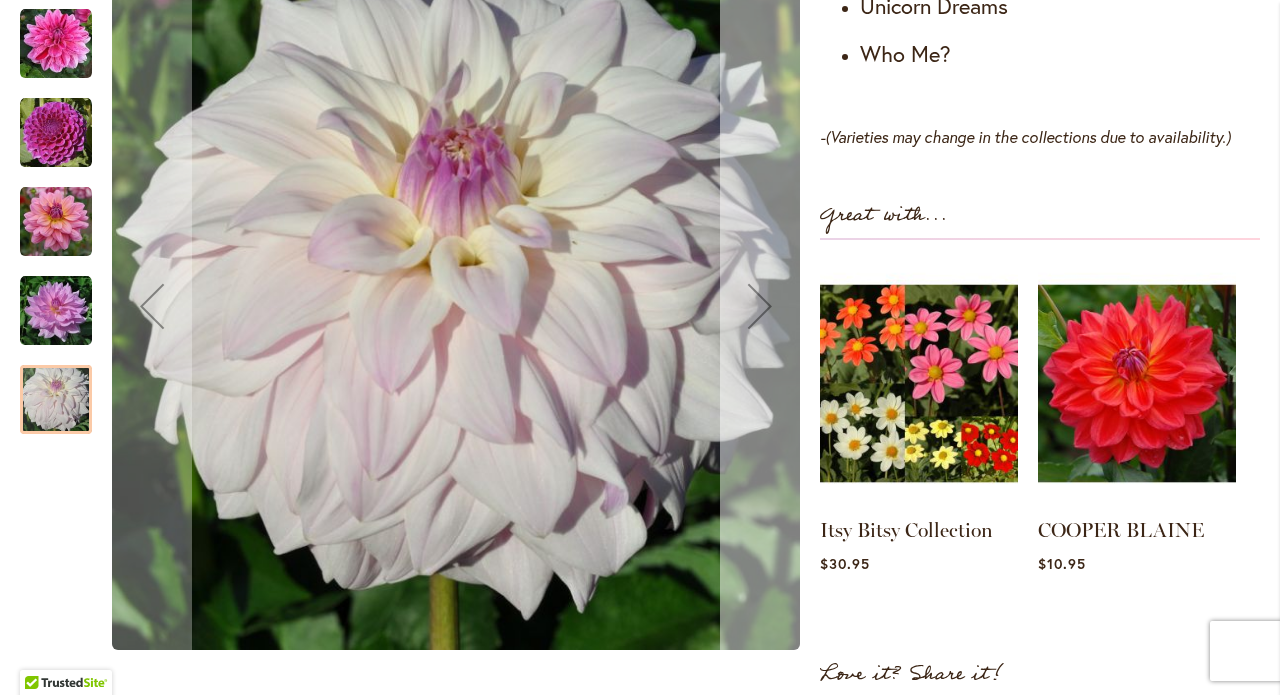 click at bounding box center (760, 305) 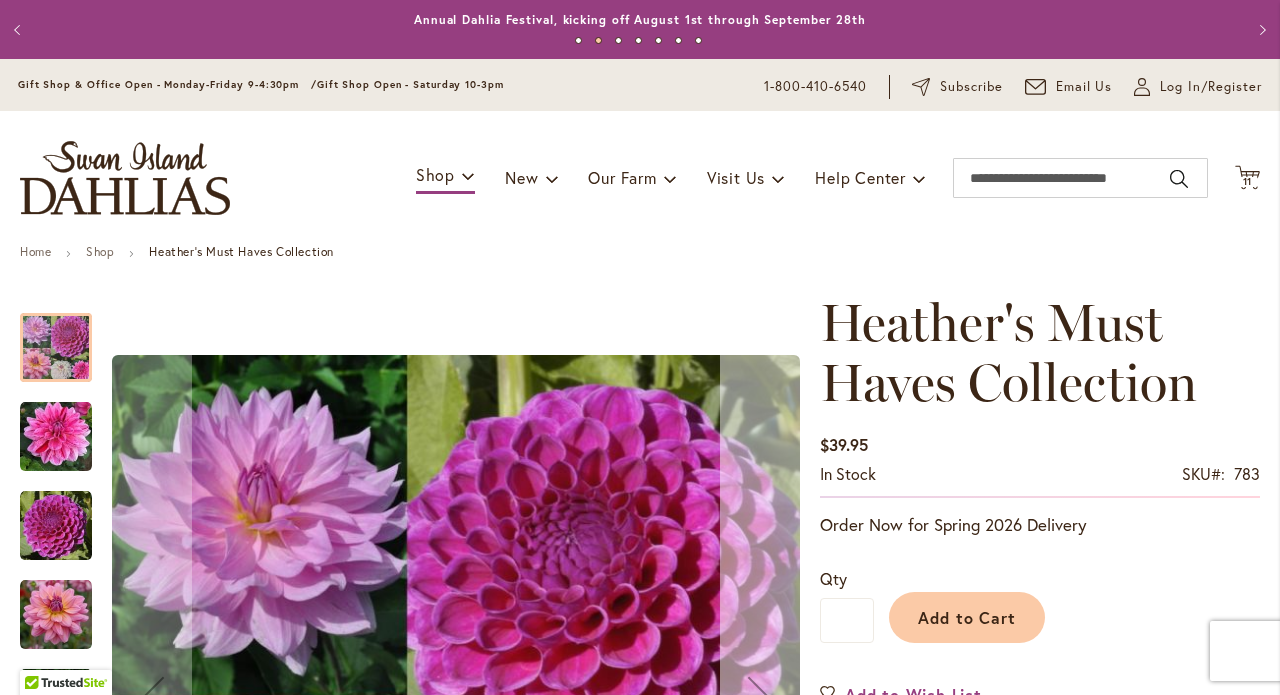 scroll, scrollTop: 0, scrollLeft: 0, axis: both 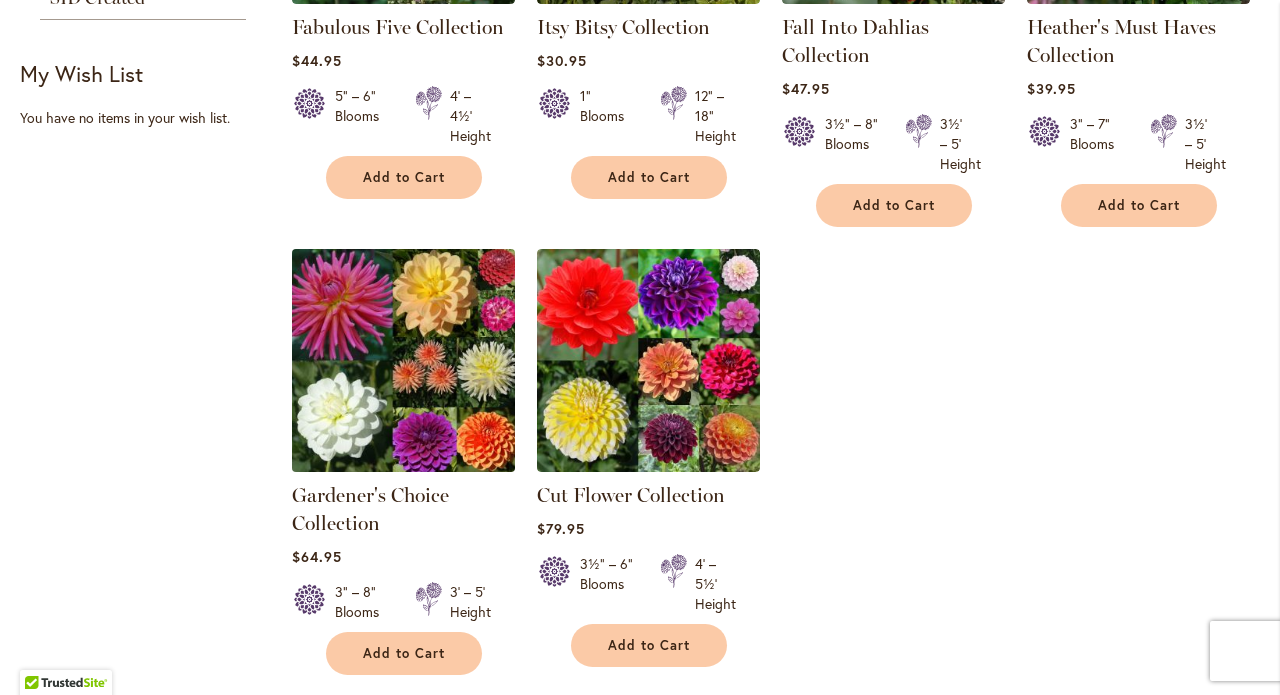 click at bounding box center [403, 360] 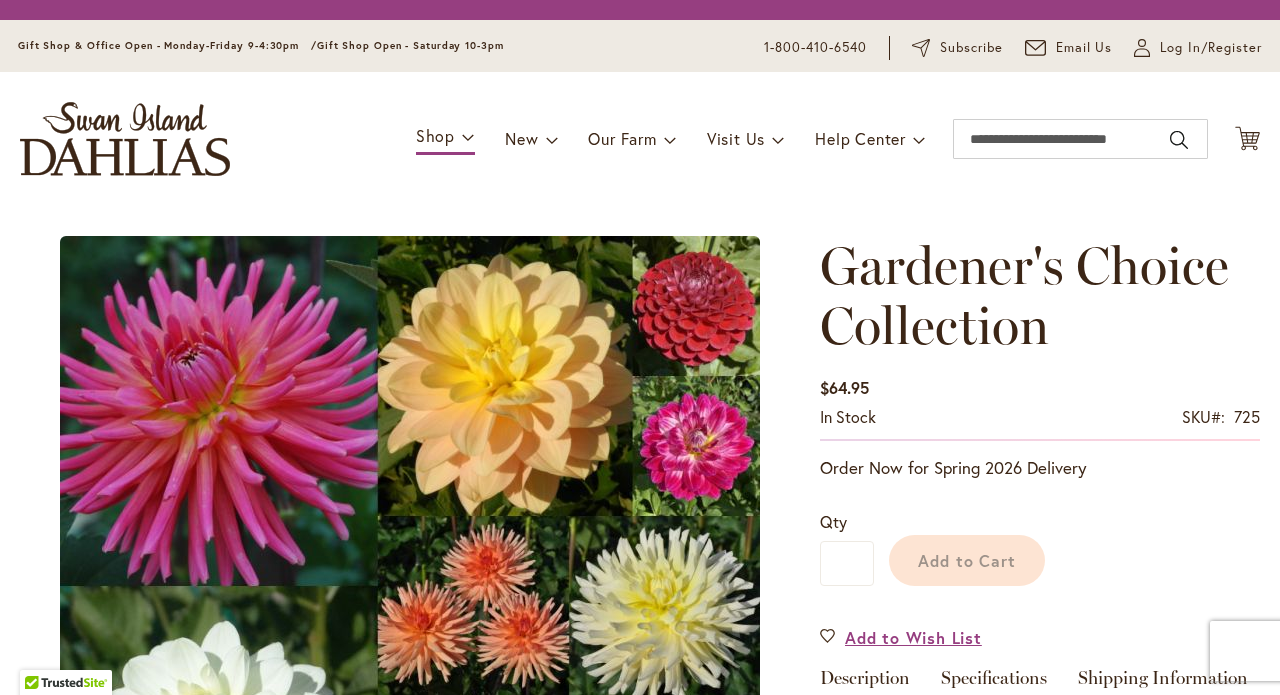 scroll, scrollTop: 0, scrollLeft: 0, axis: both 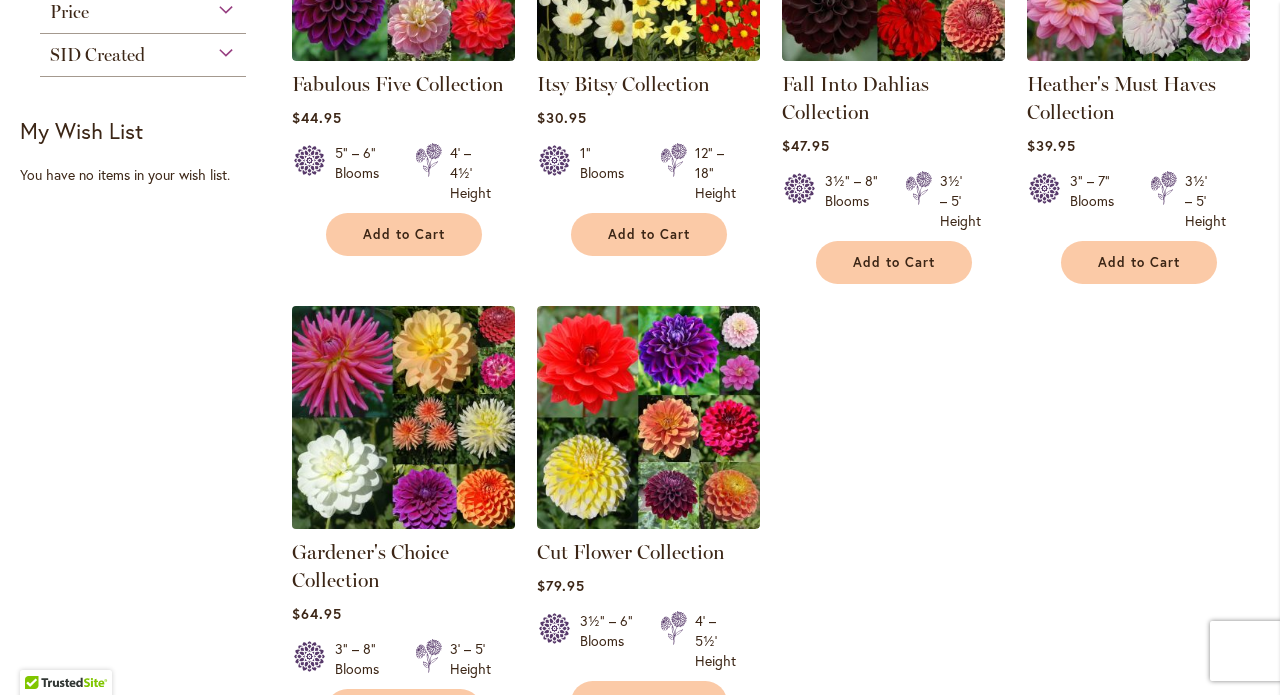 click at bounding box center (403, 417) 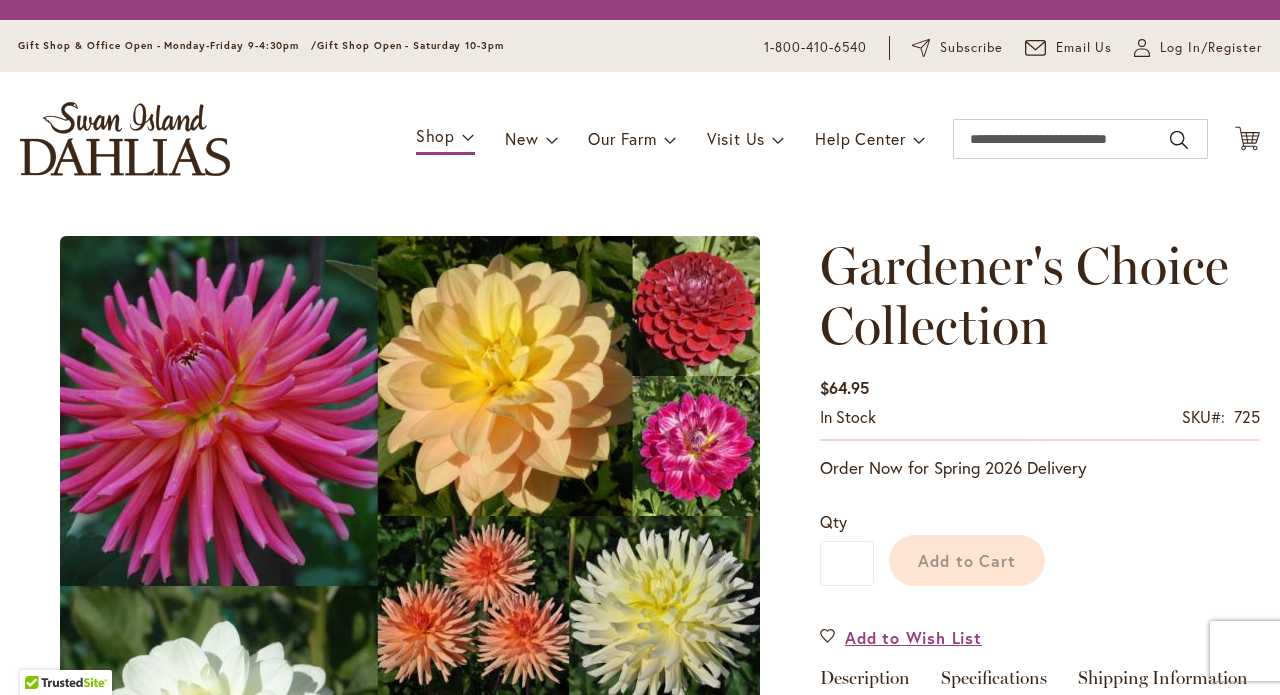 scroll, scrollTop: 0, scrollLeft: 0, axis: both 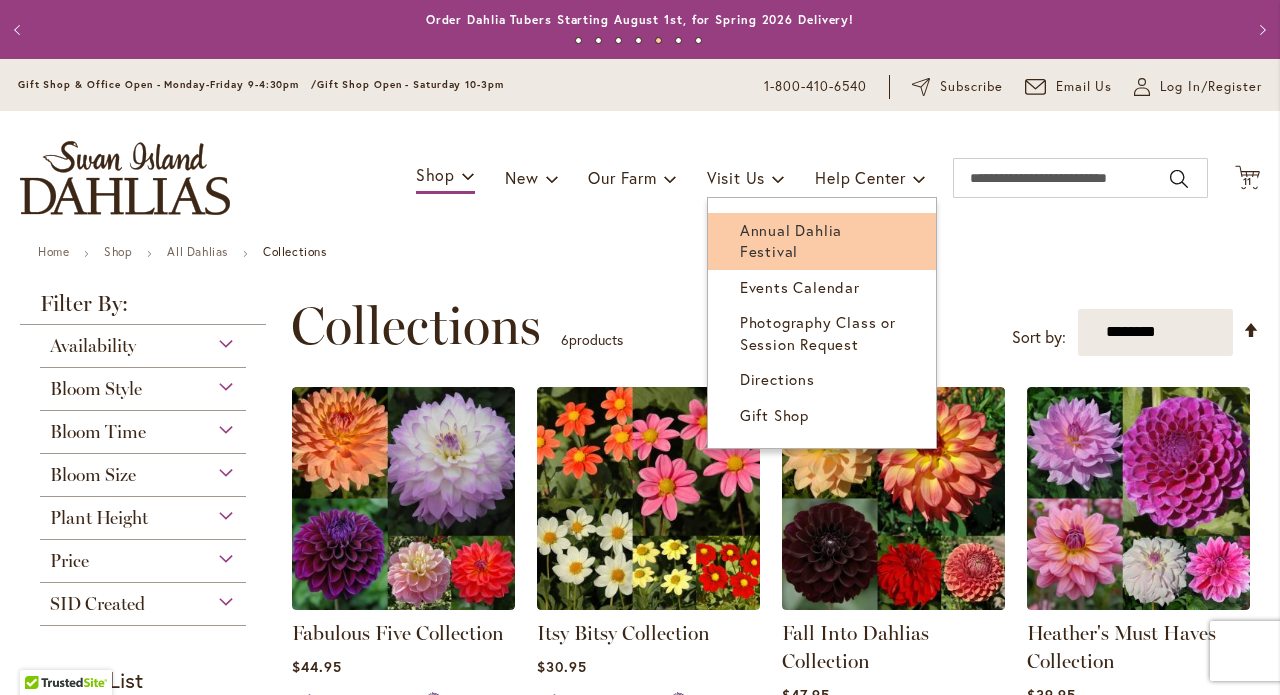 click on "Annual Dahlia Festival" at bounding box center (791, 240) 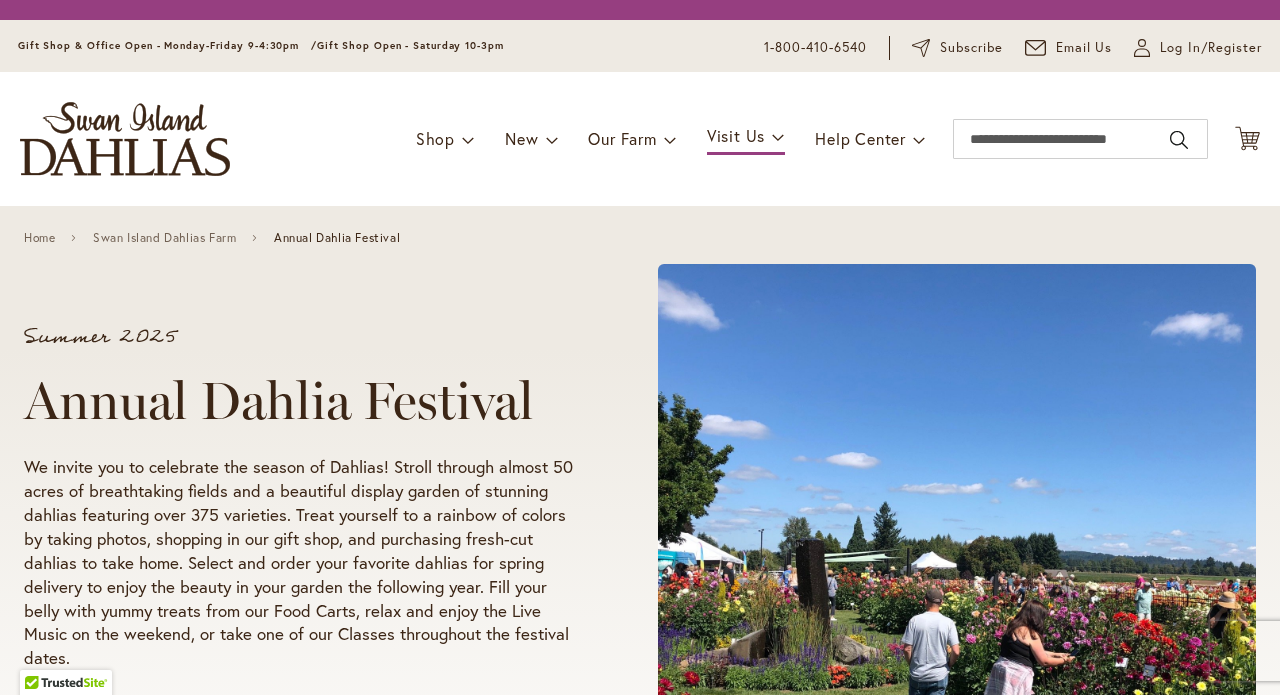 scroll, scrollTop: 0, scrollLeft: 0, axis: both 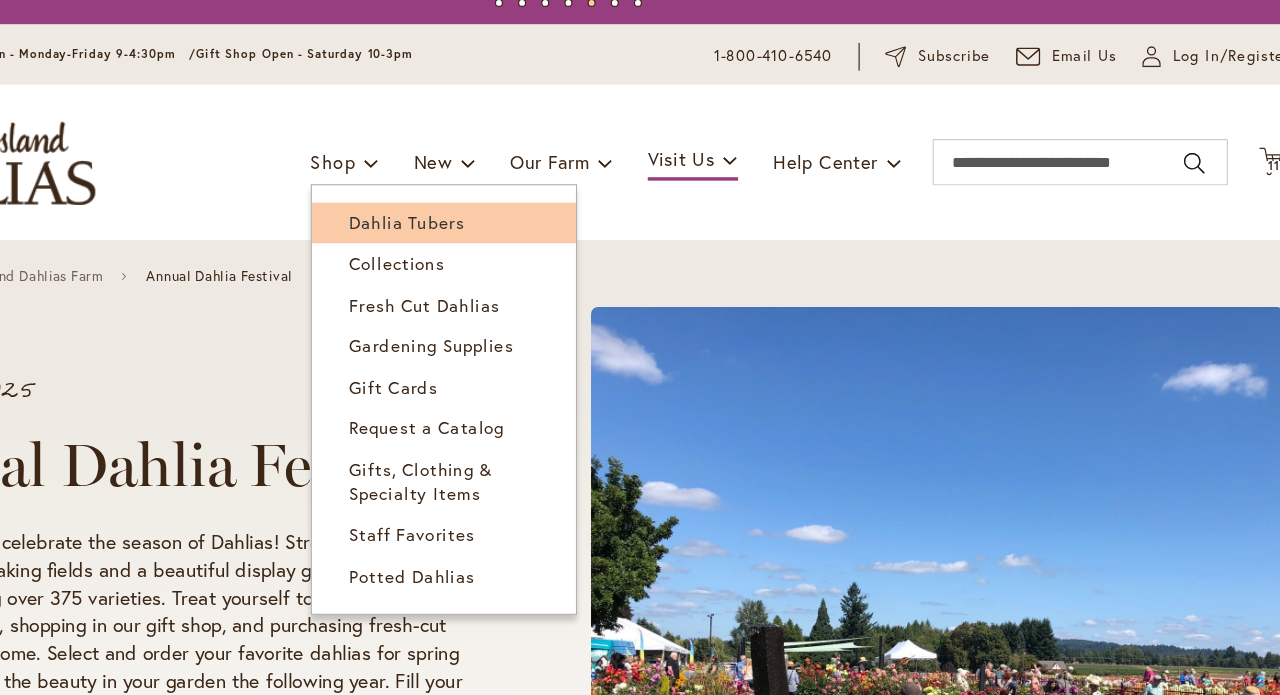 click on "Dahlia Tubers" at bounding box center (499, 230) 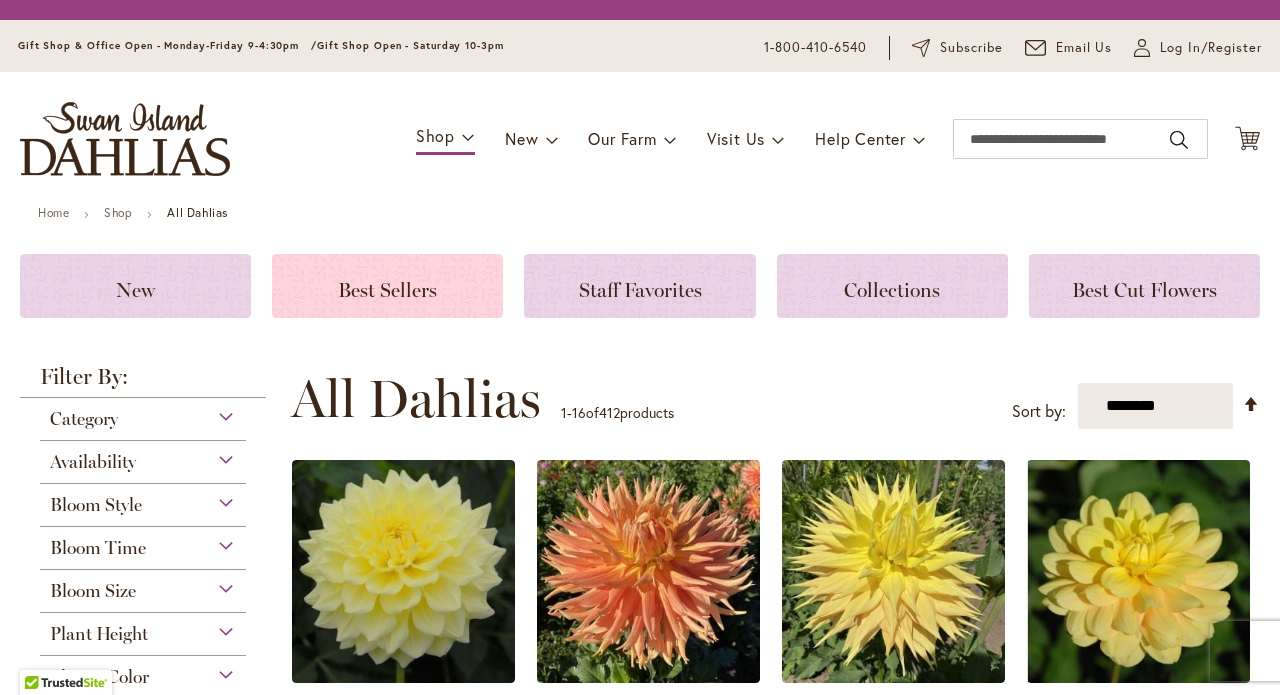 scroll, scrollTop: 0, scrollLeft: 0, axis: both 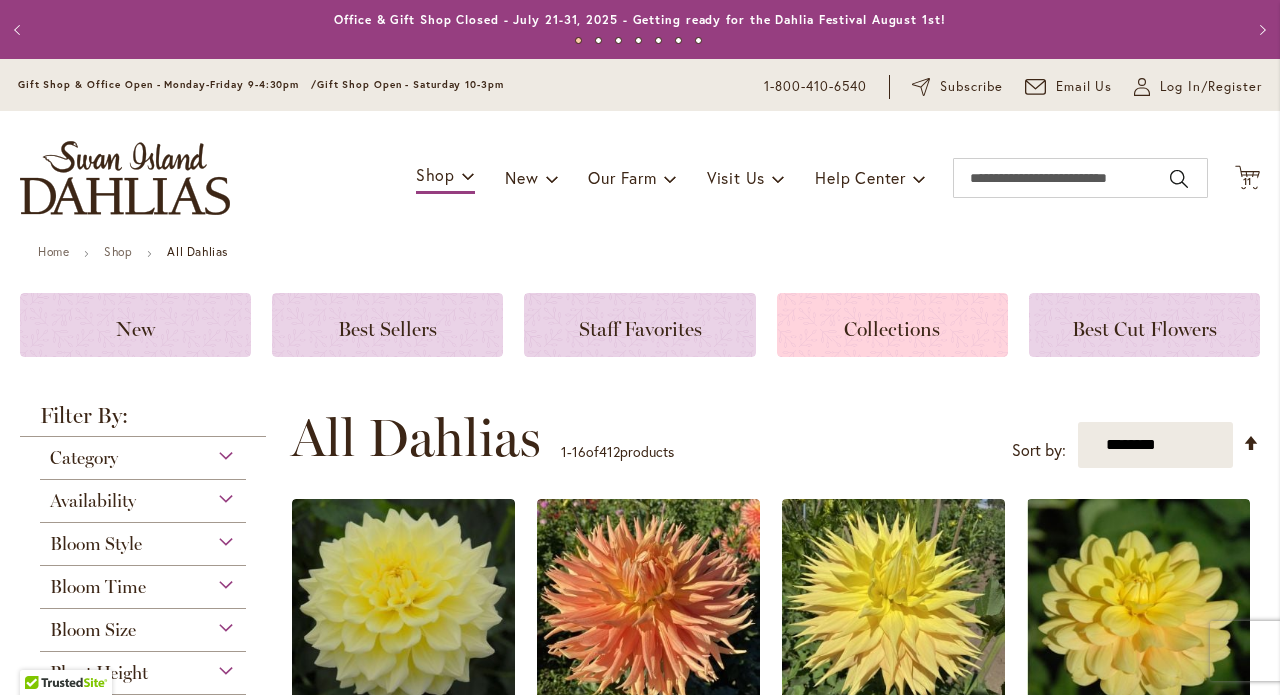 click on "Collections" 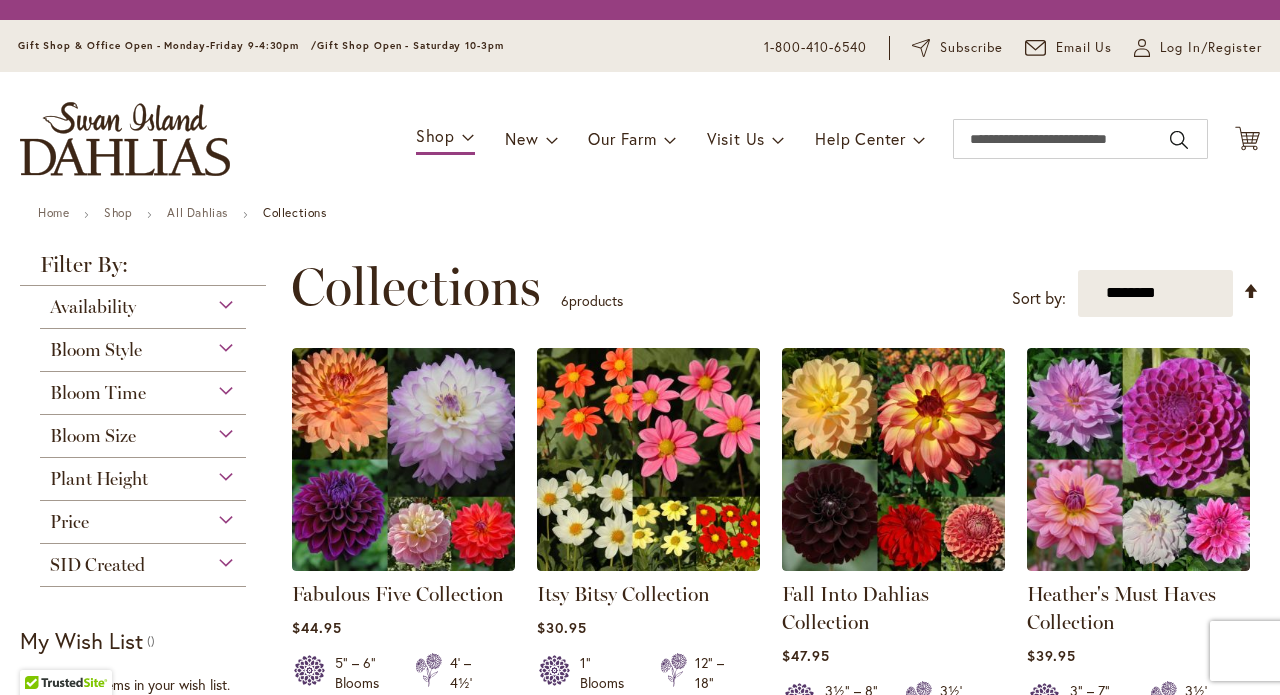 scroll, scrollTop: 0, scrollLeft: 0, axis: both 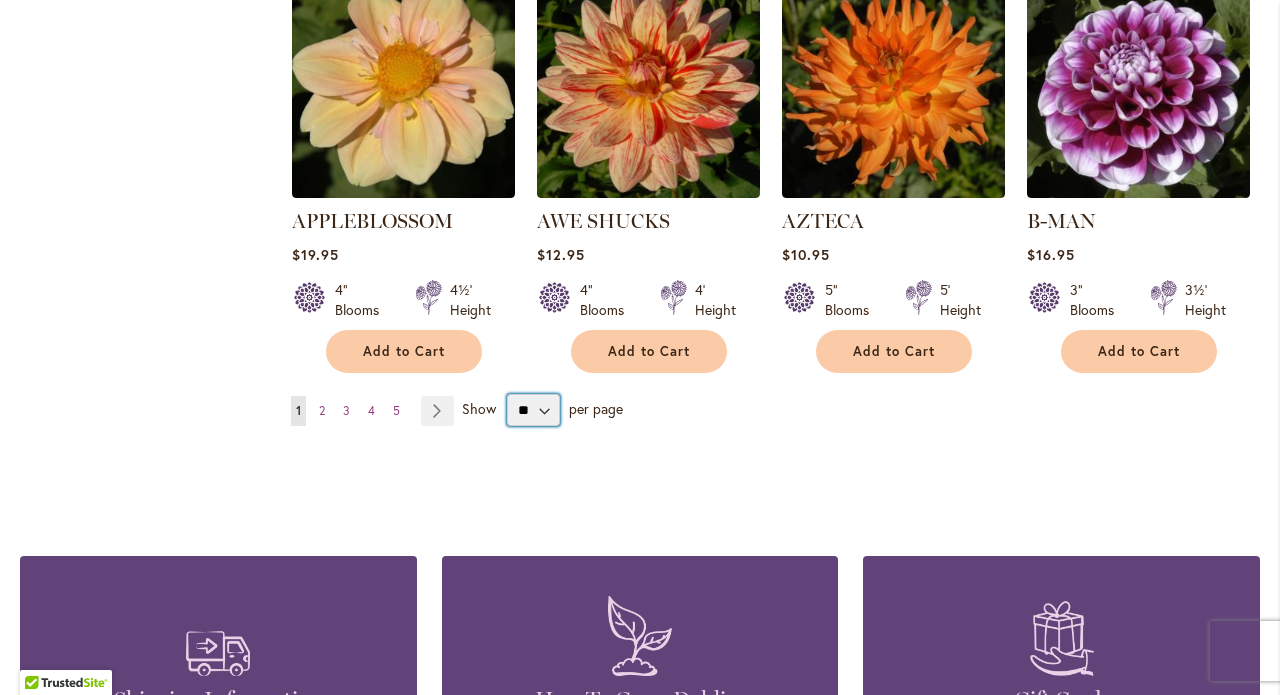 select on "**" 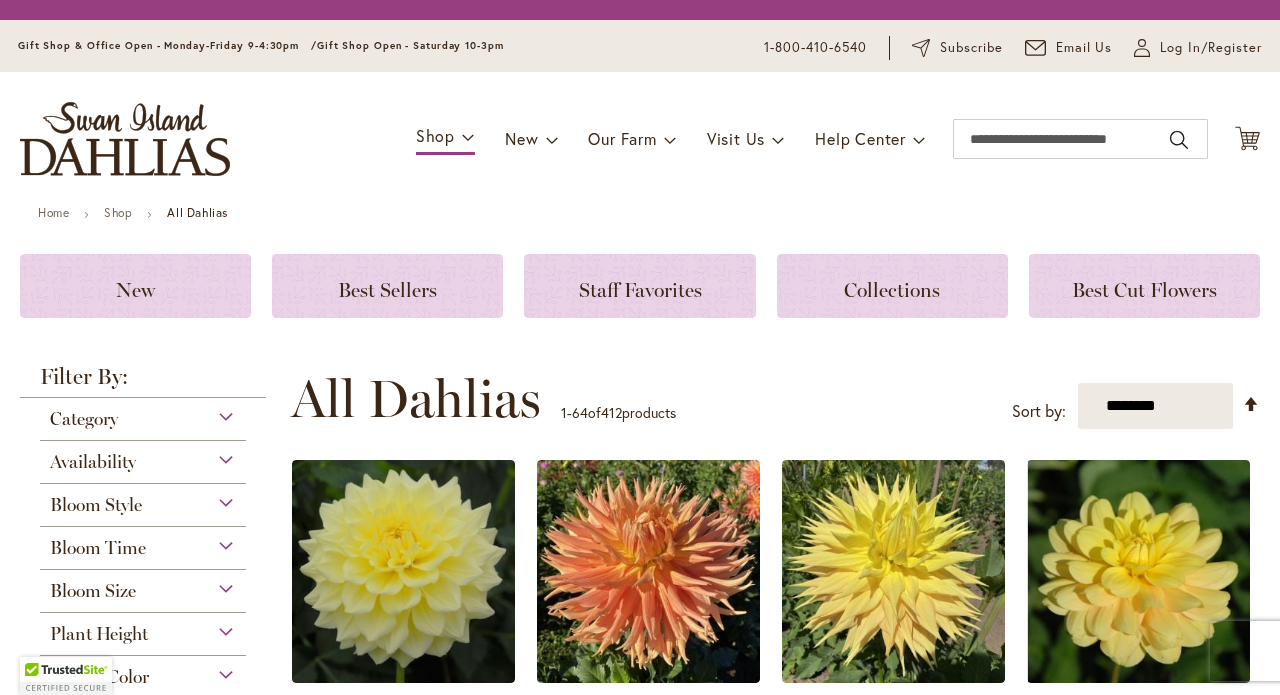 scroll, scrollTop: 0, scrollLeft: 0, axis: both 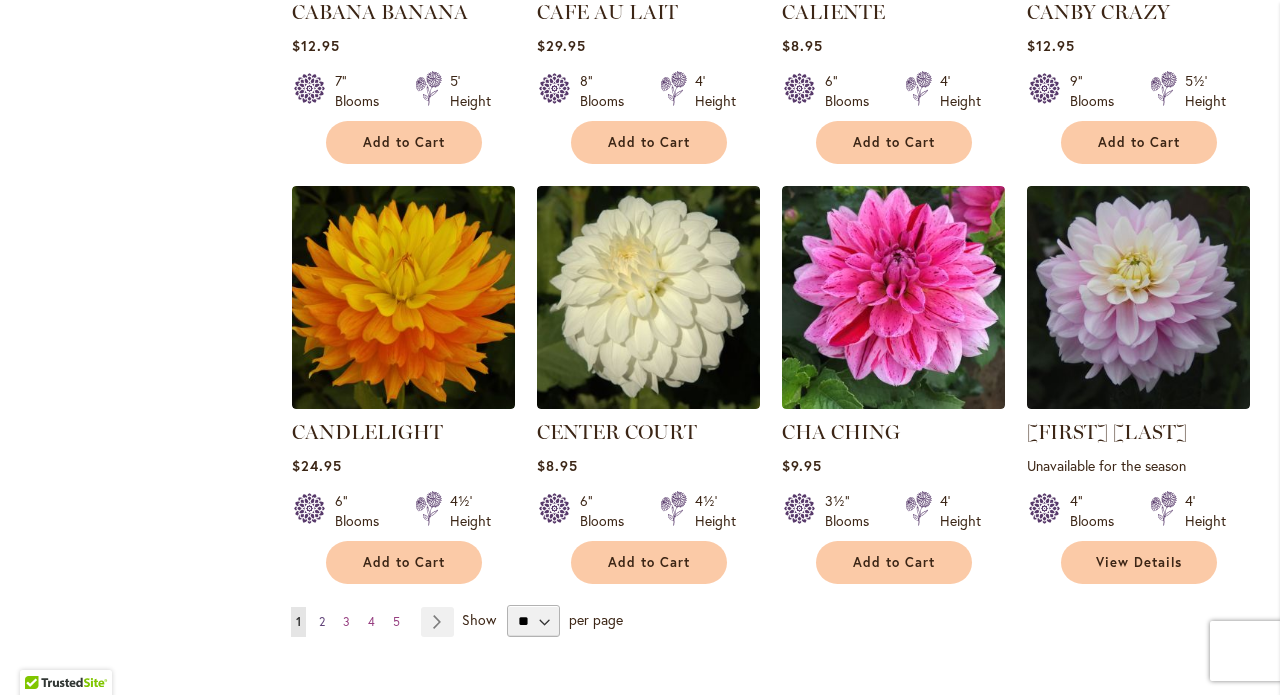 click on "2" at bounding box center [322, 621] 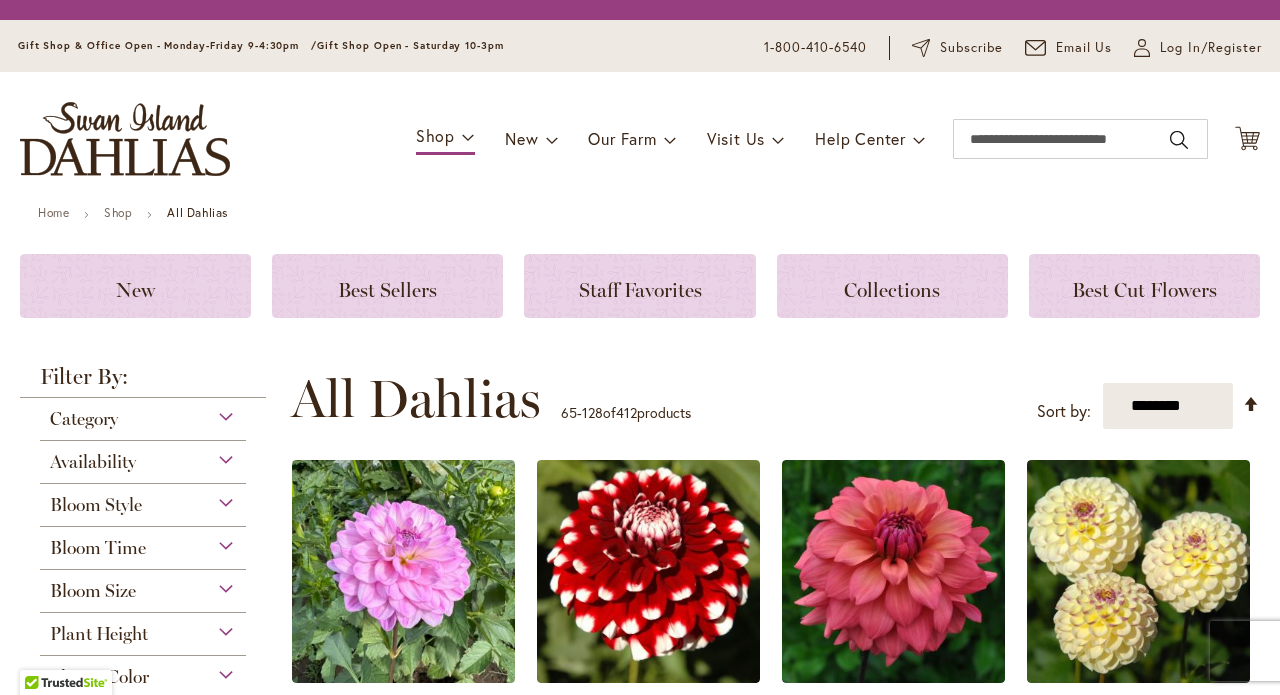 scroll, scrollTop: 0, scrollLeft: 0, axis: both 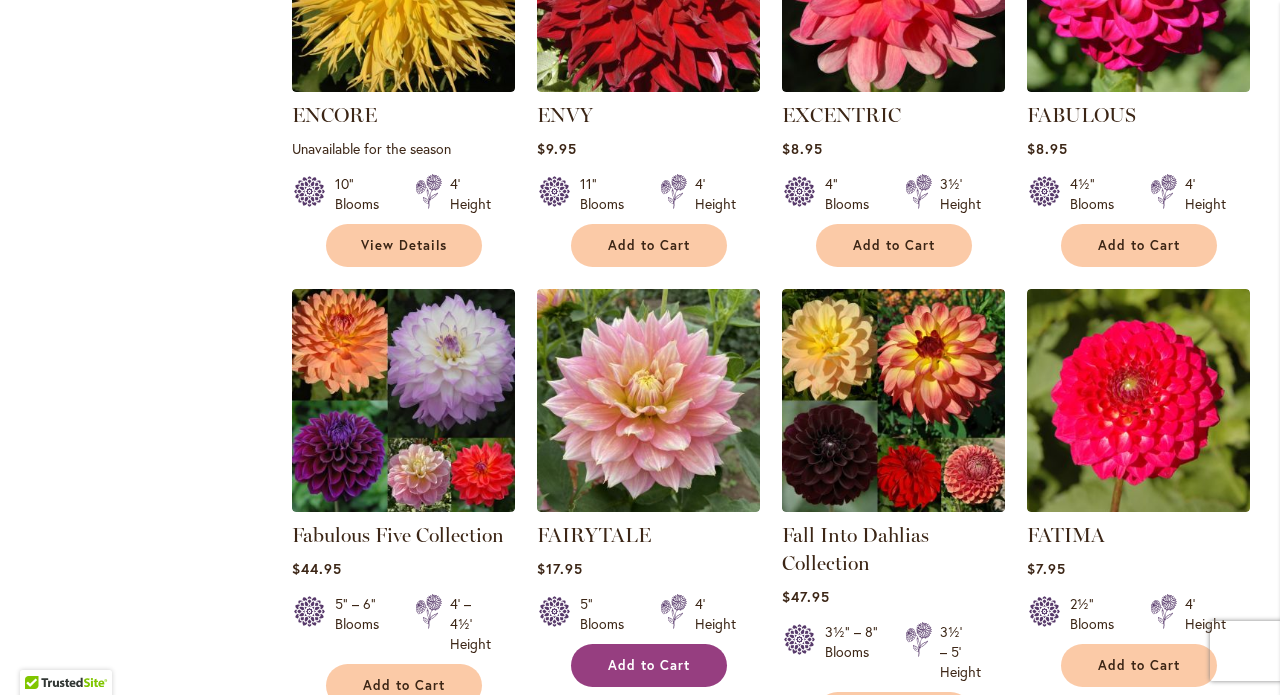 click on "Add to Cart" at bounding box center [649, 665] 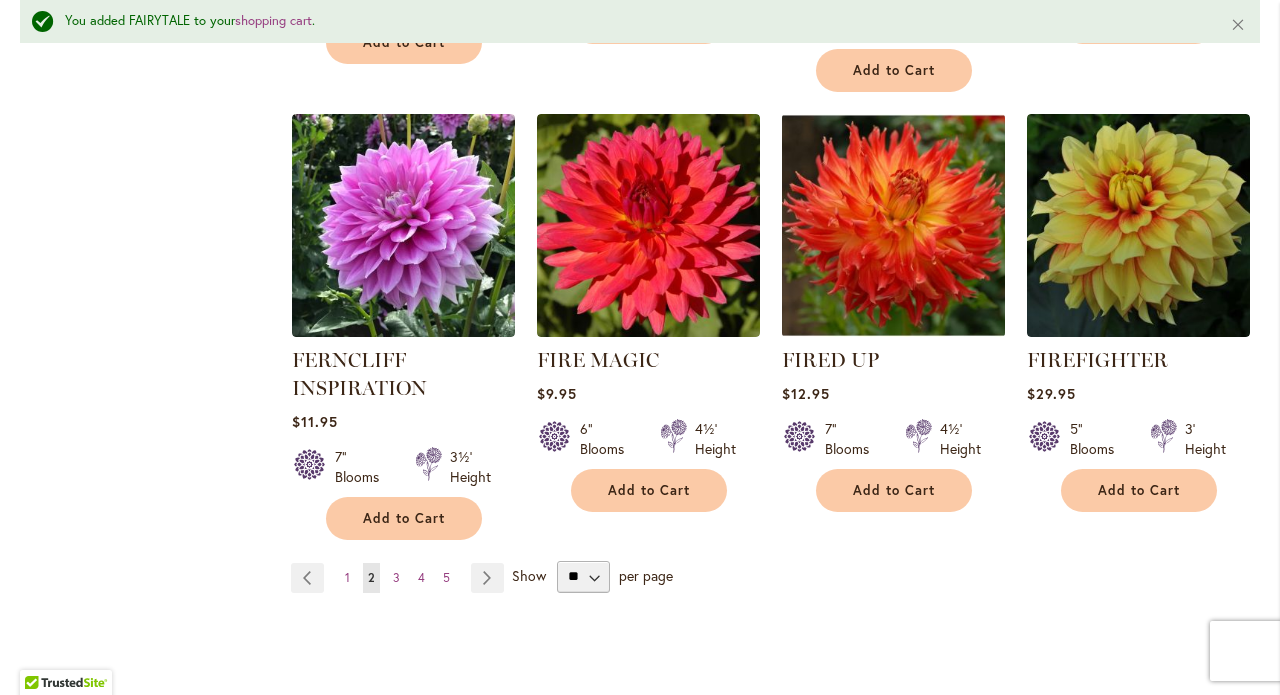scroll, scrollTop: 6843, scrollLeft: 0, axis: vertical 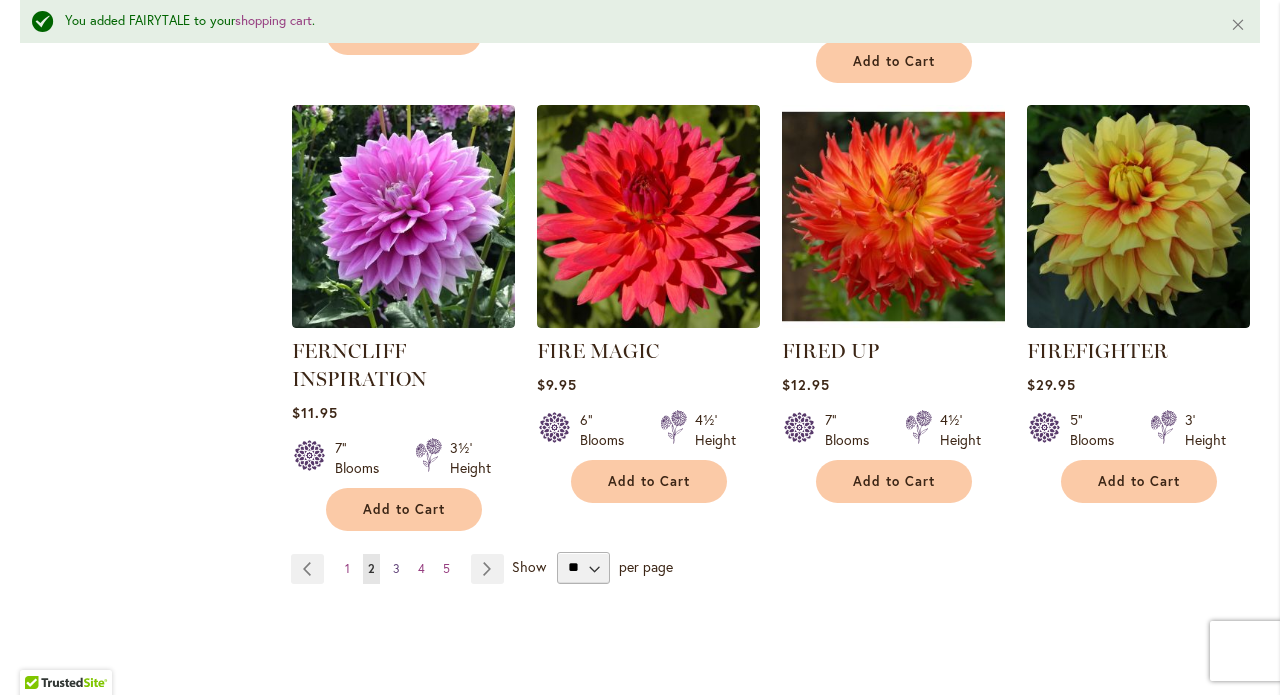 click on "3" at bounding box center (396, 568) 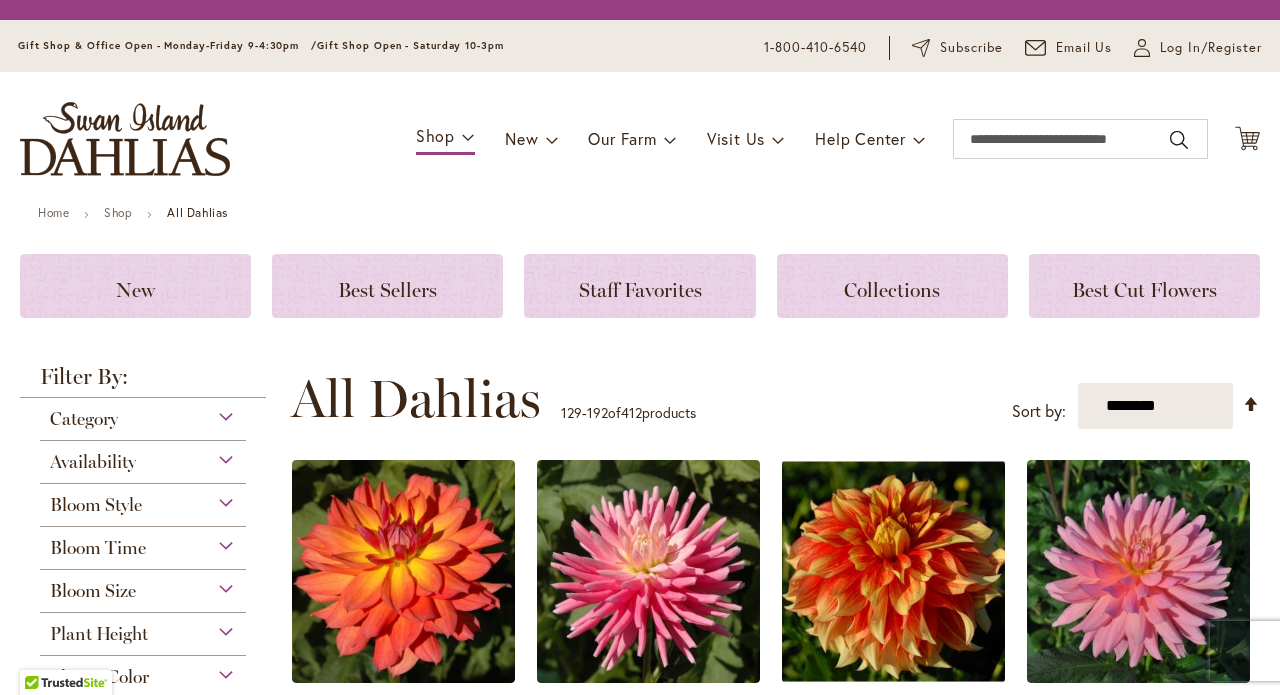 scroll, scrollTop: 0, scrollLeft: 0, axis: both 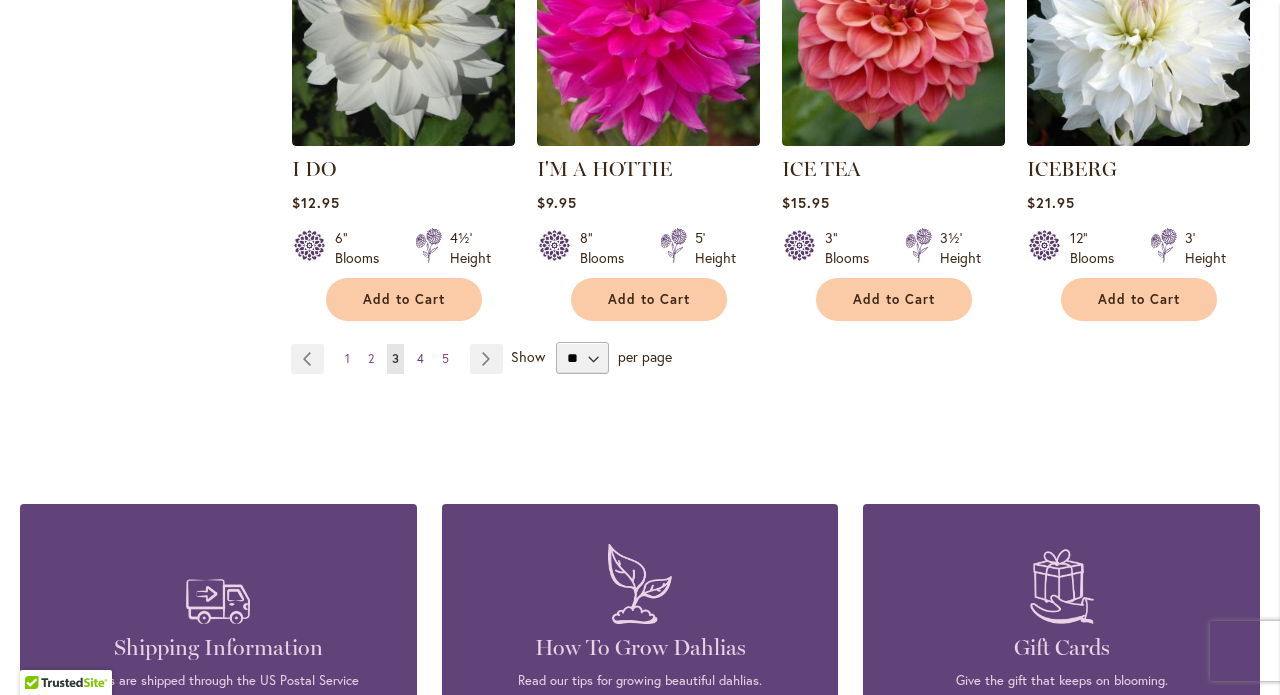 click on "4" at bounding box center [420, 358] 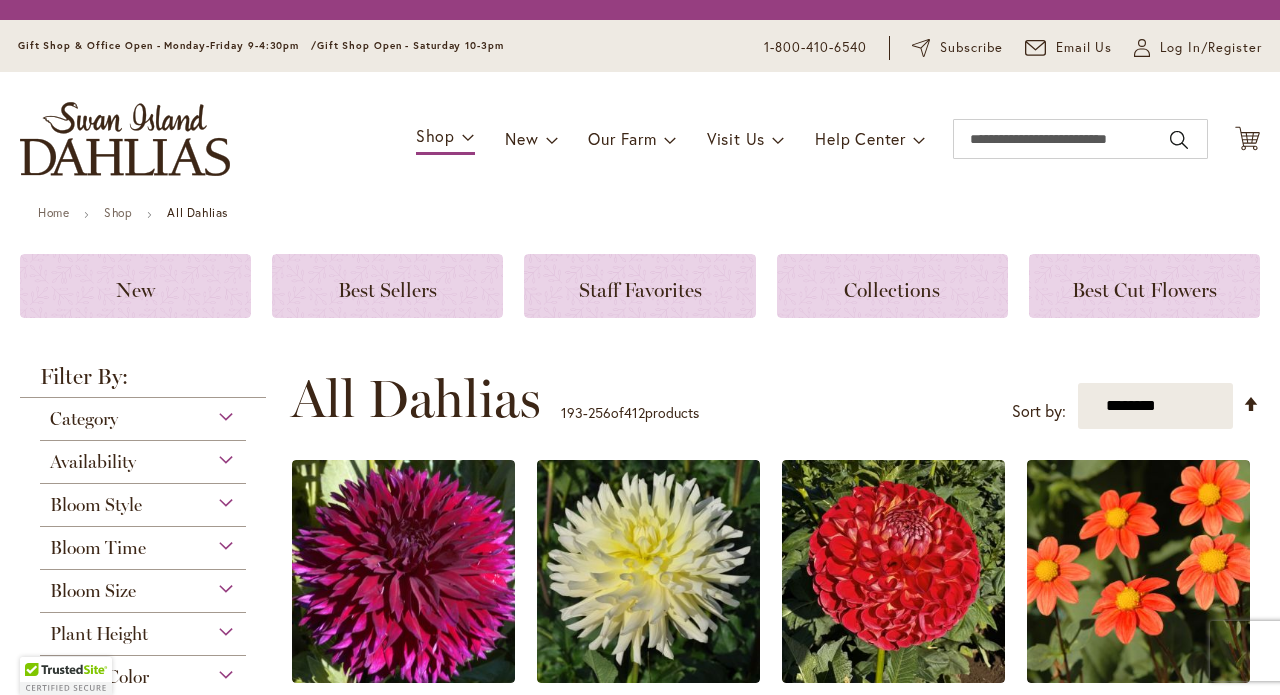 scroll, scrollTop: 0, scrollLeft: 0, axis: both 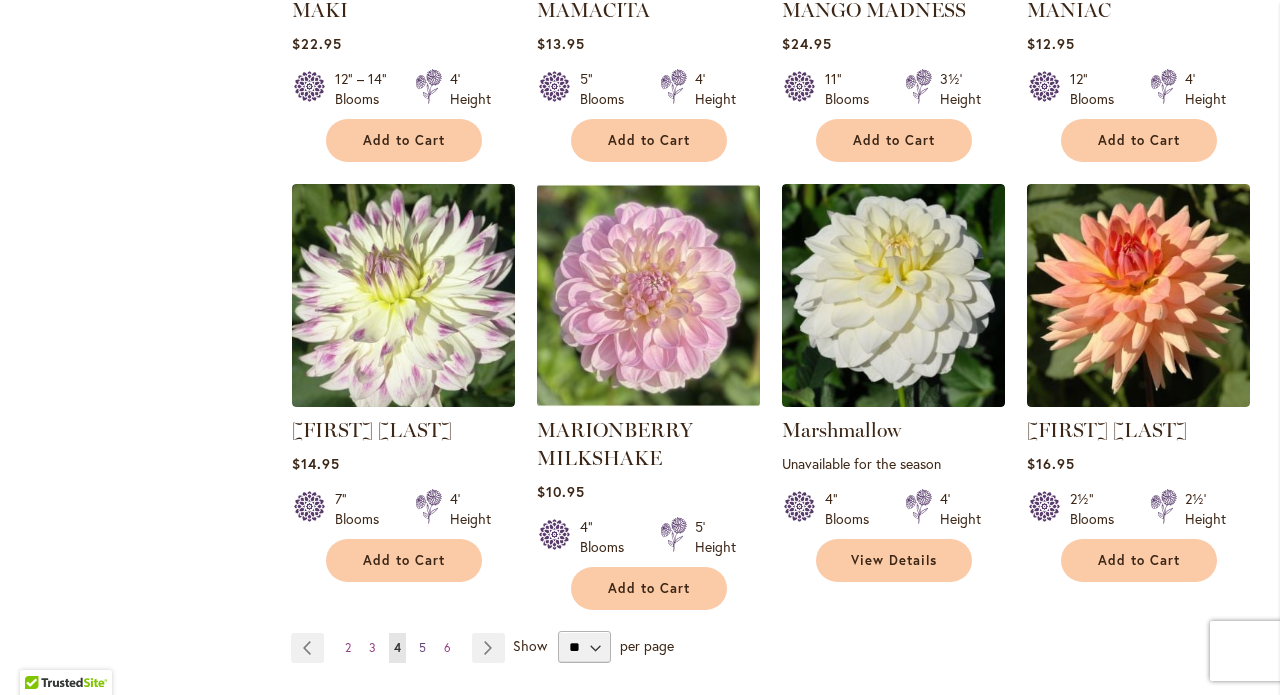 click on "5" at bounding box center (422, 647) 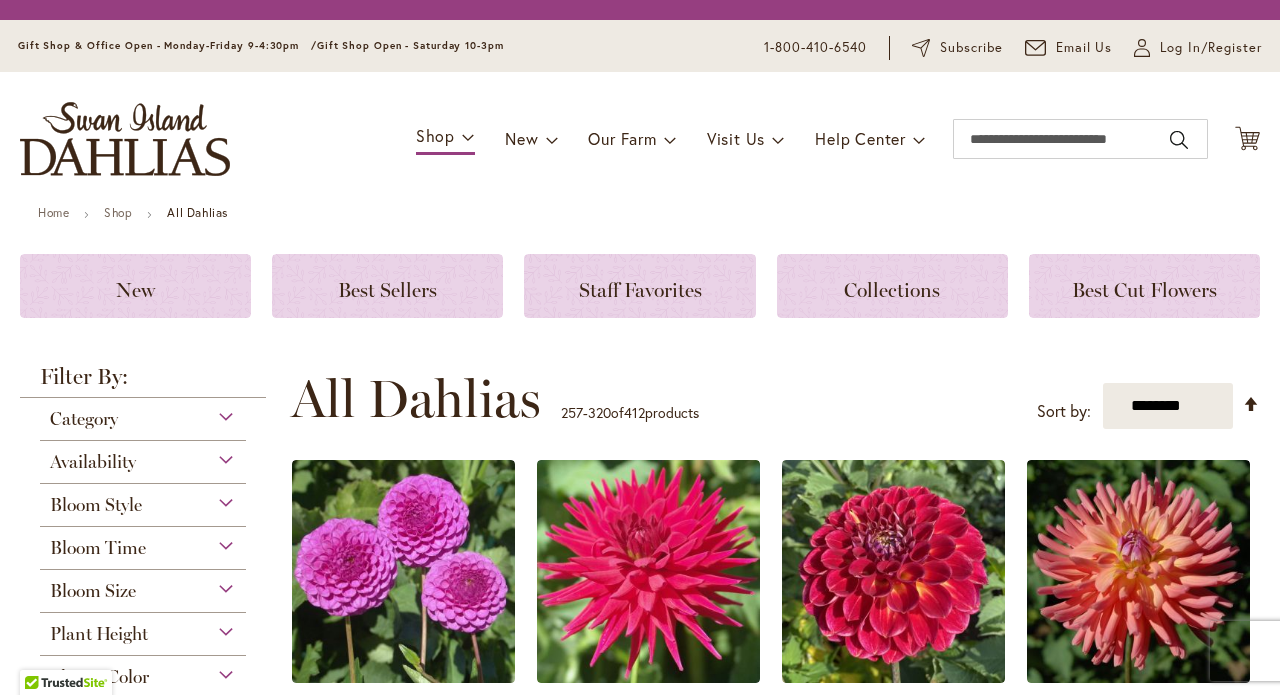 scroll, scrollTop: 0, scrollLeft: 0, axis: both 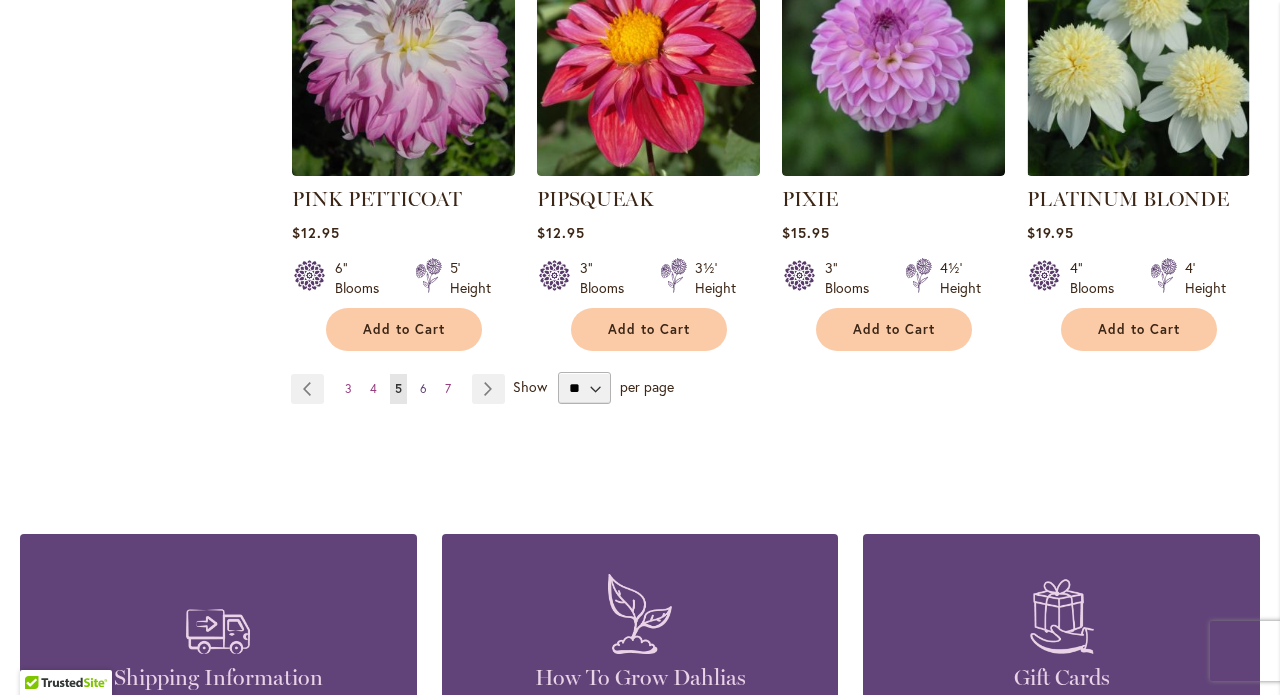 click on "Page
6" at bounding box center (423, 389) 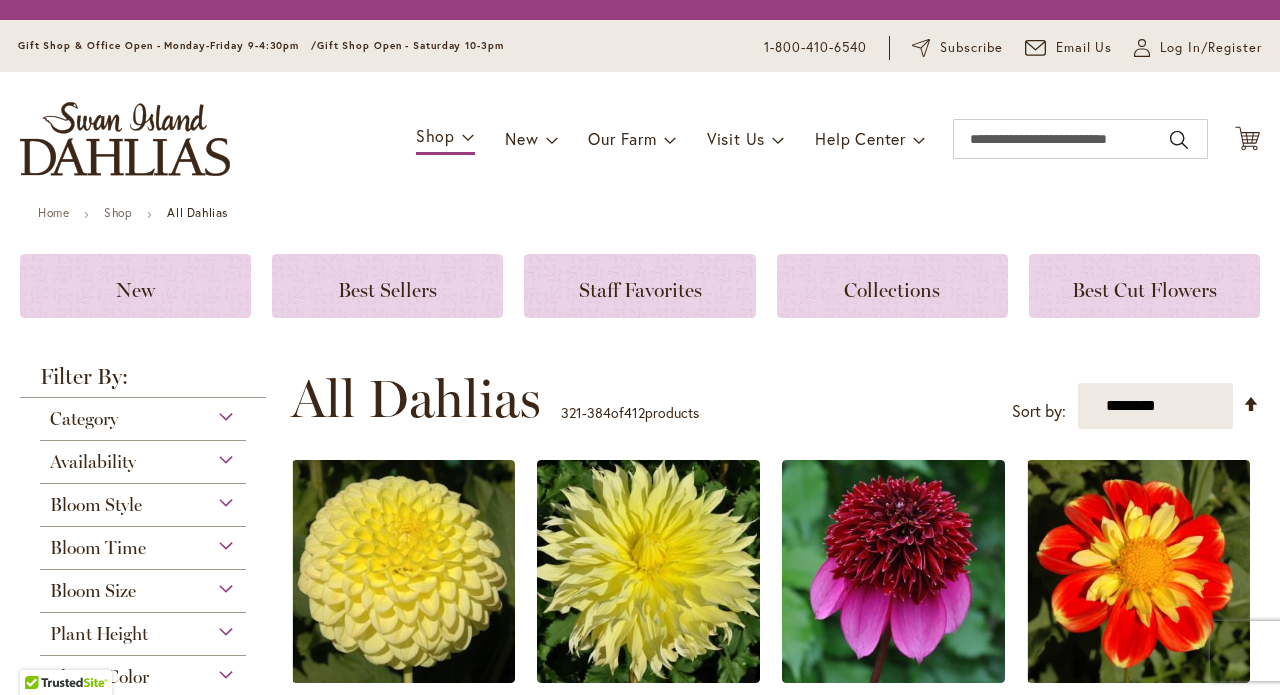 scroll, scrollTop: 0, scrollLeft: 0, axis: both 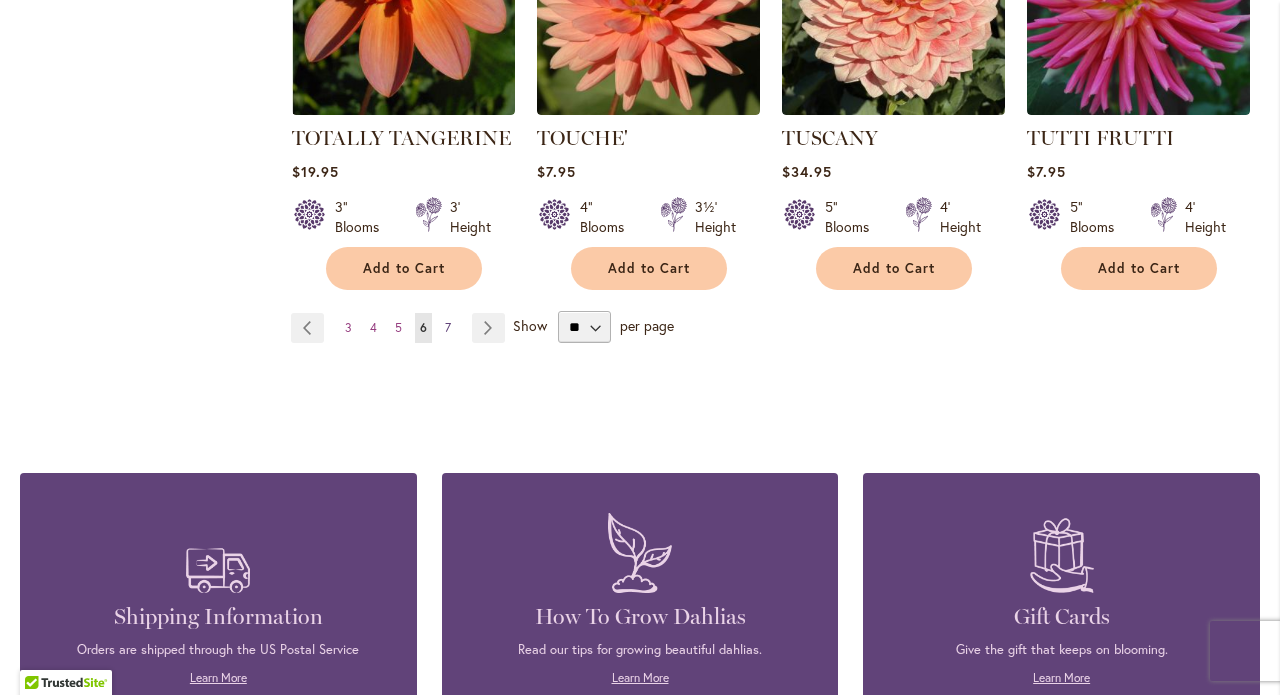 click on "Page
7" at bounding box center [448, 328] 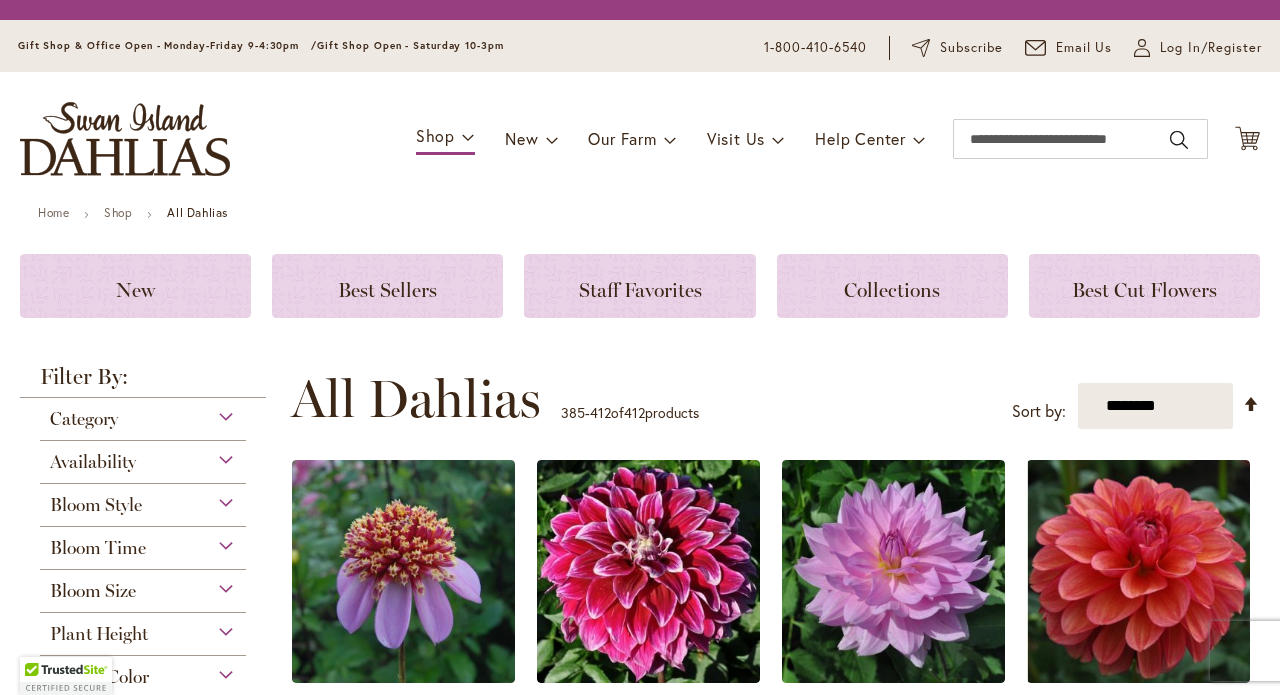 scroll, scrollTop: 0, scrollLeft: 0, axis: both 